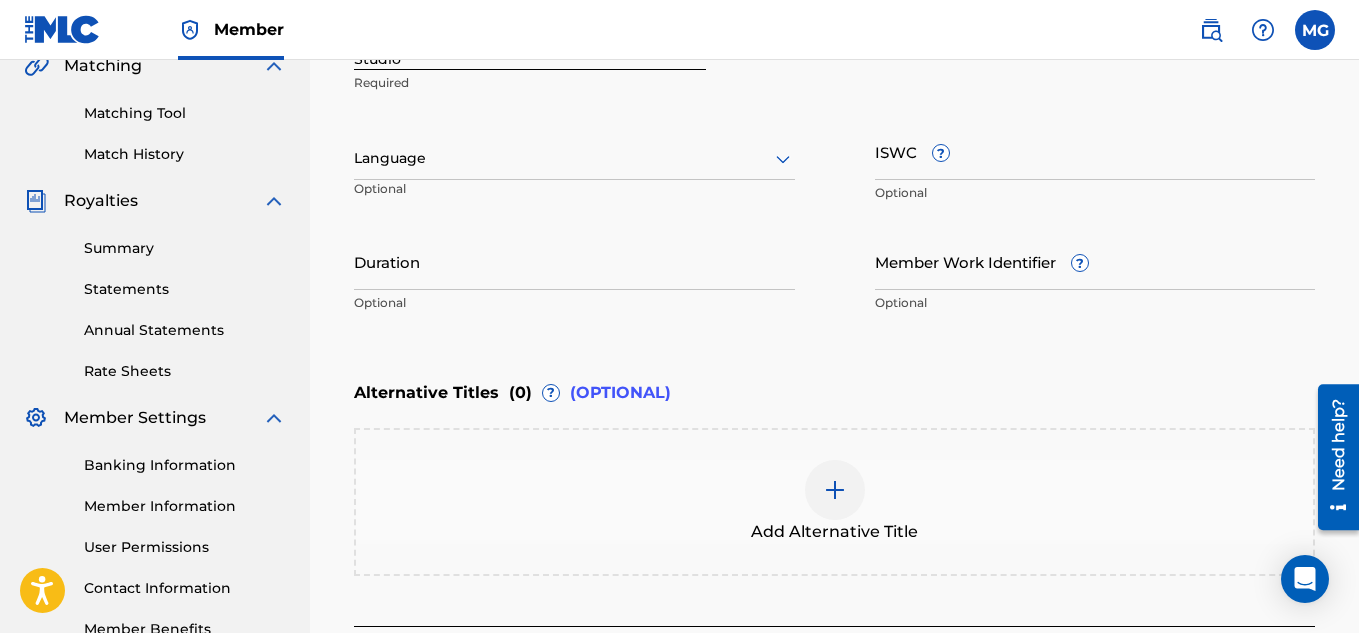 scroll, scrollTop: 0, scrollLeft: 0, axis: both 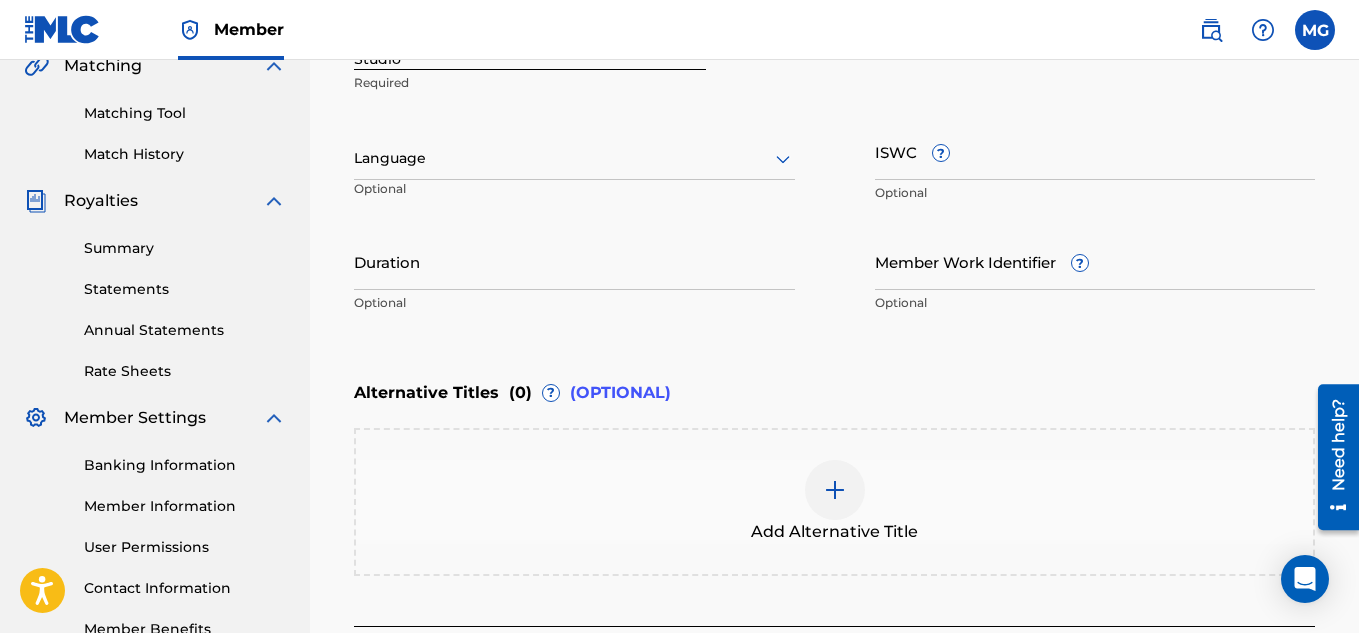 click on "ISWC   ?" at bounding box center (1095, 151) 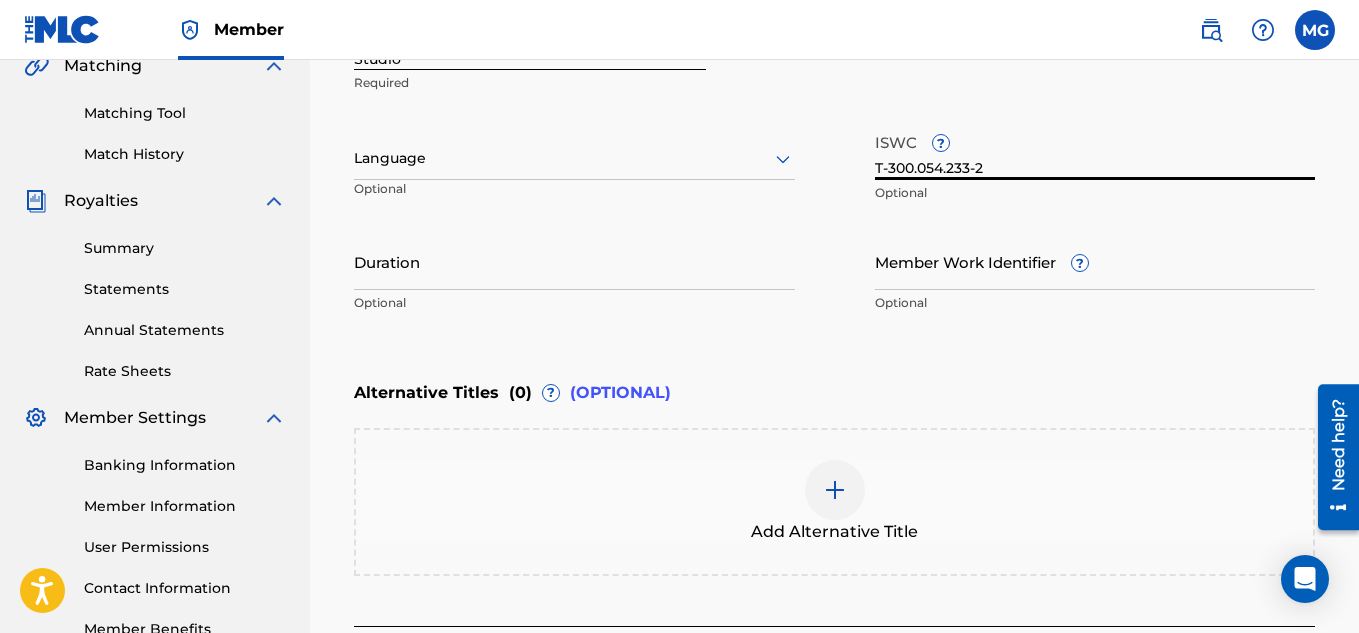 type on "T-300.054.233-2" 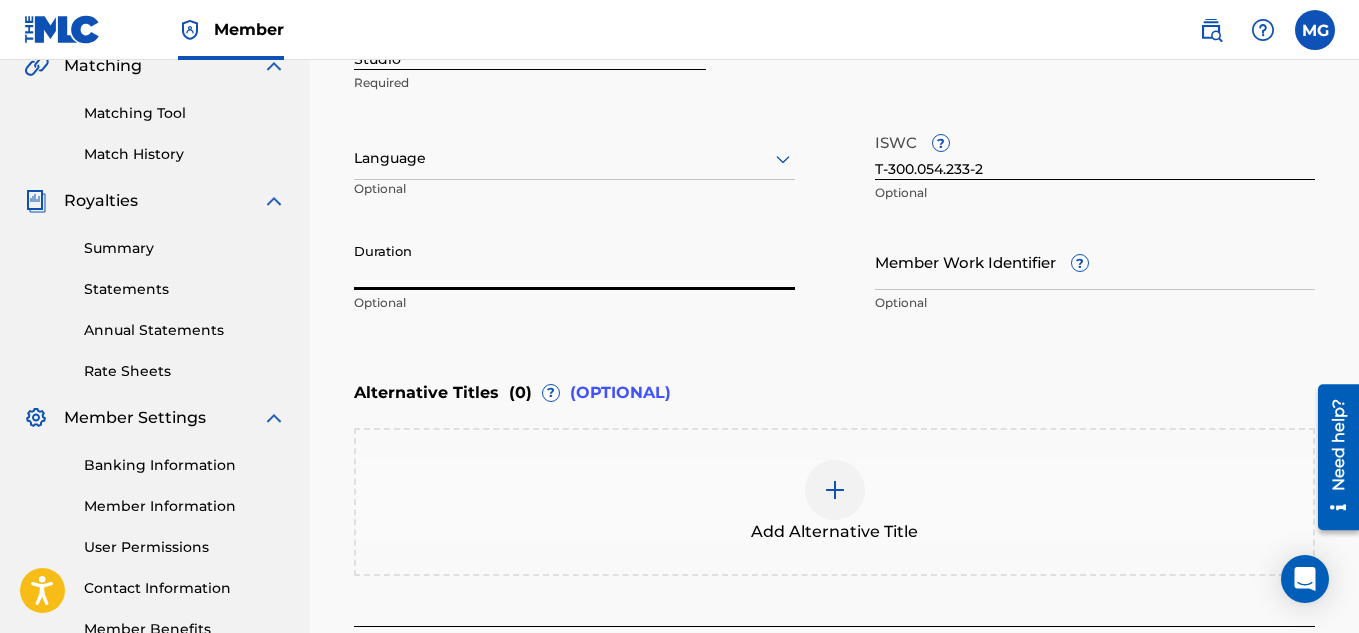 click on "Work Title   Studio Required Language Optional ISWC   ? T-300.054.233-2 Optional Duration   Optional Member Work Identifier   ? Optional" at bounding box center [834, 168] 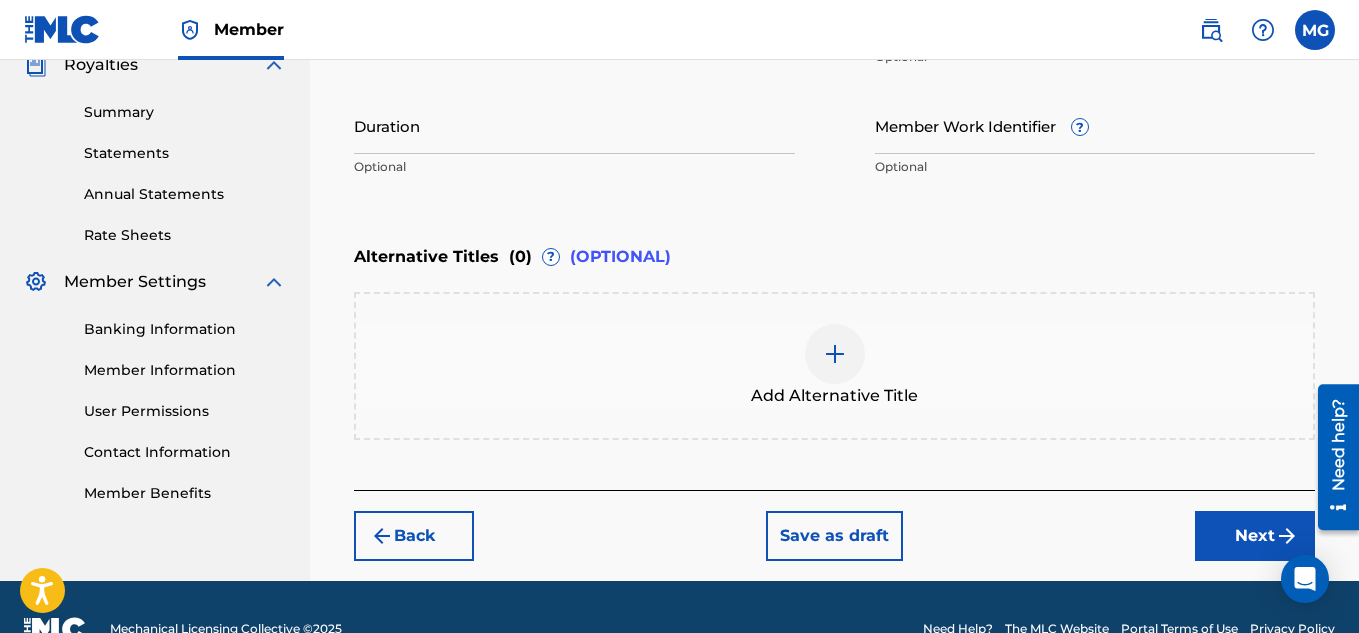 scroll, scrollTop: 660, scrollLeft: 0, axis: vertical 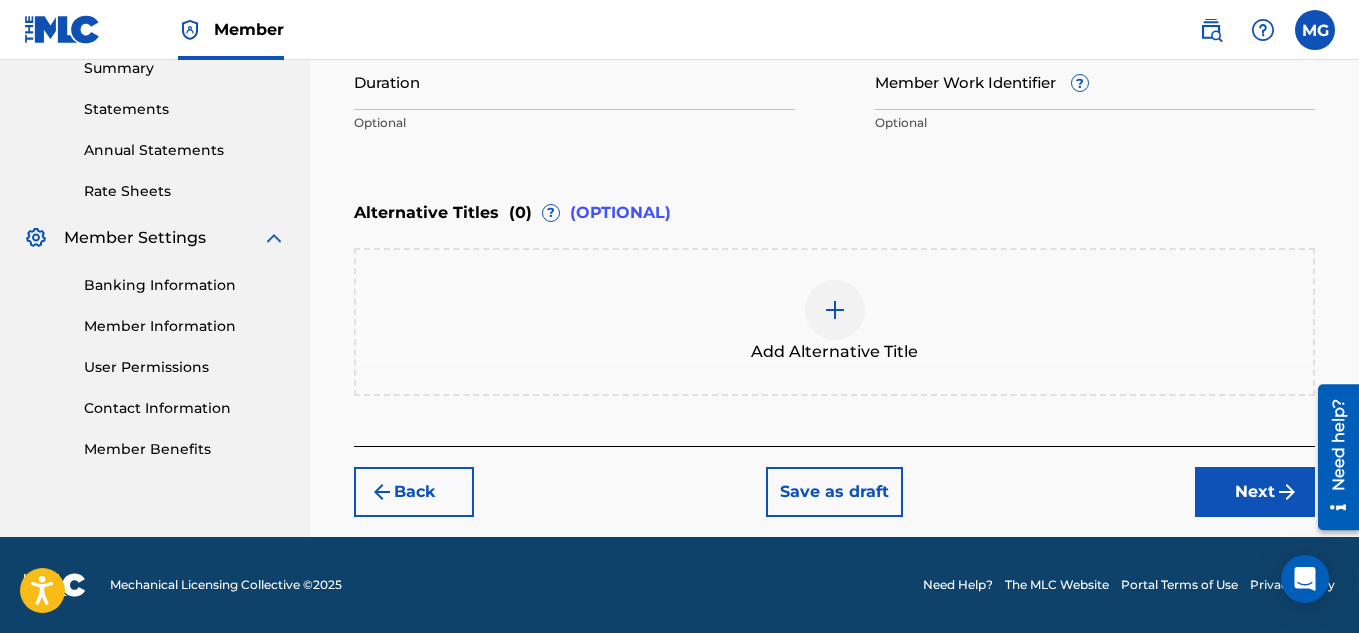 click on "Next" at bounding box center [1255, 492] 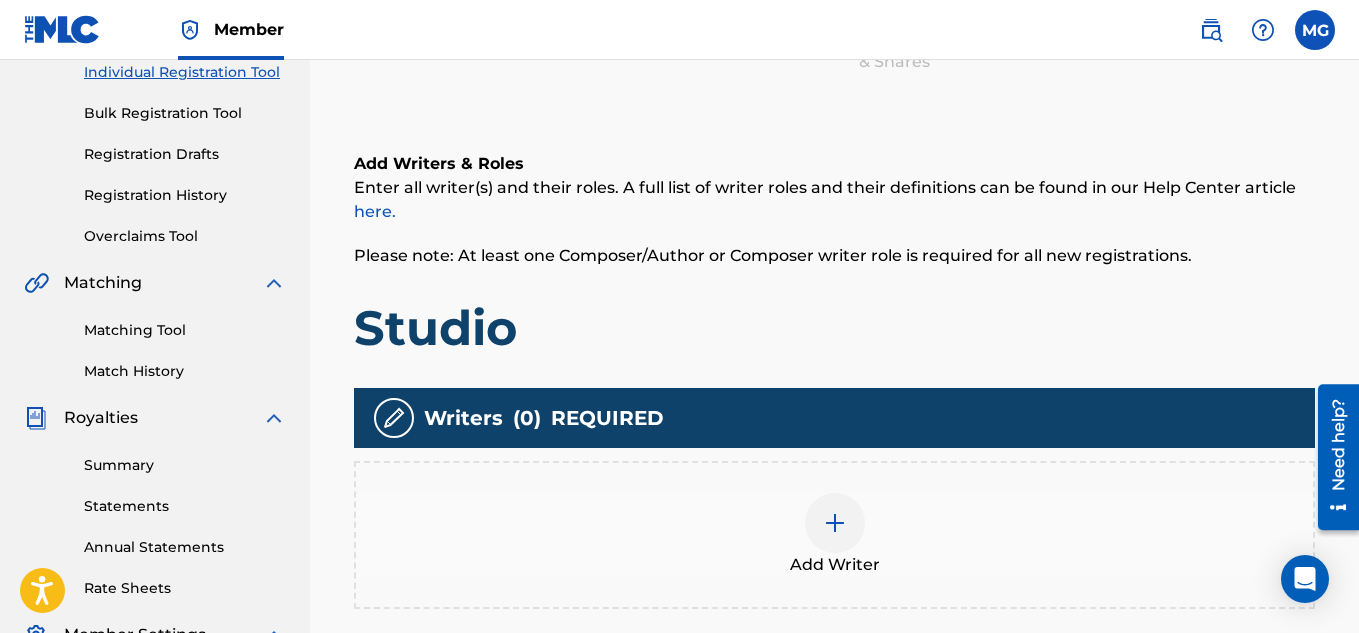 scroll, scrollTop: 330, scrollLeft: 0, axis: vertical 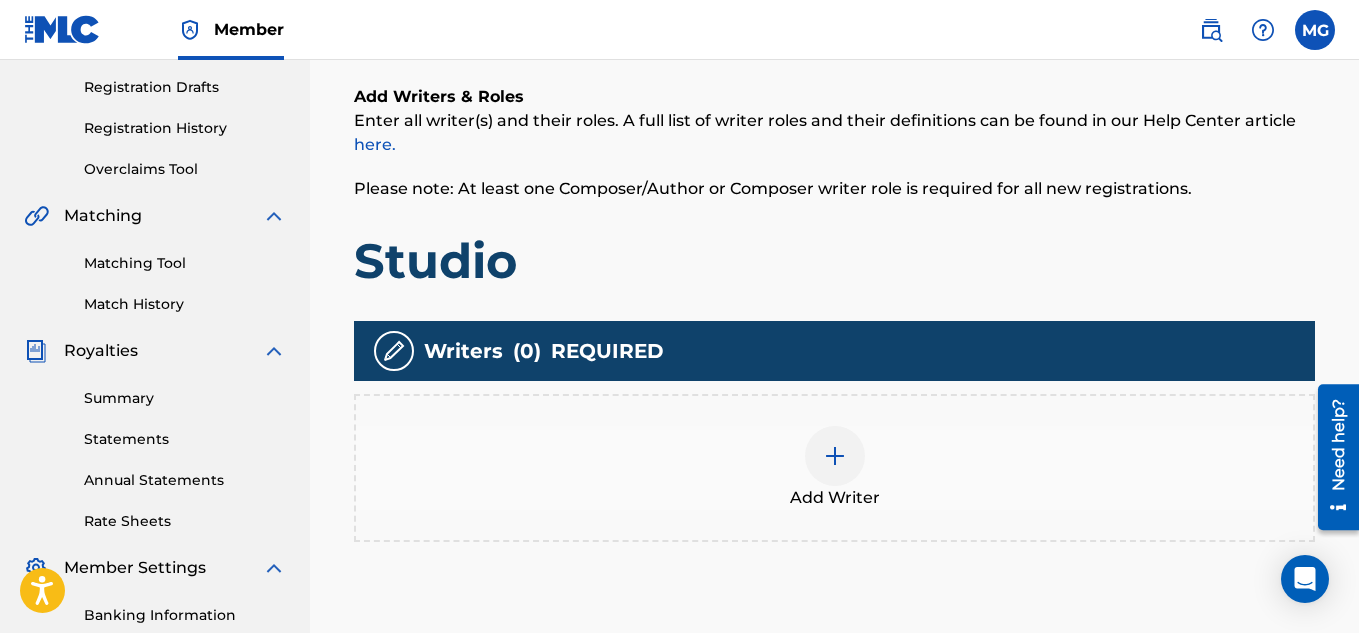 click at bounding box center (835, 456) 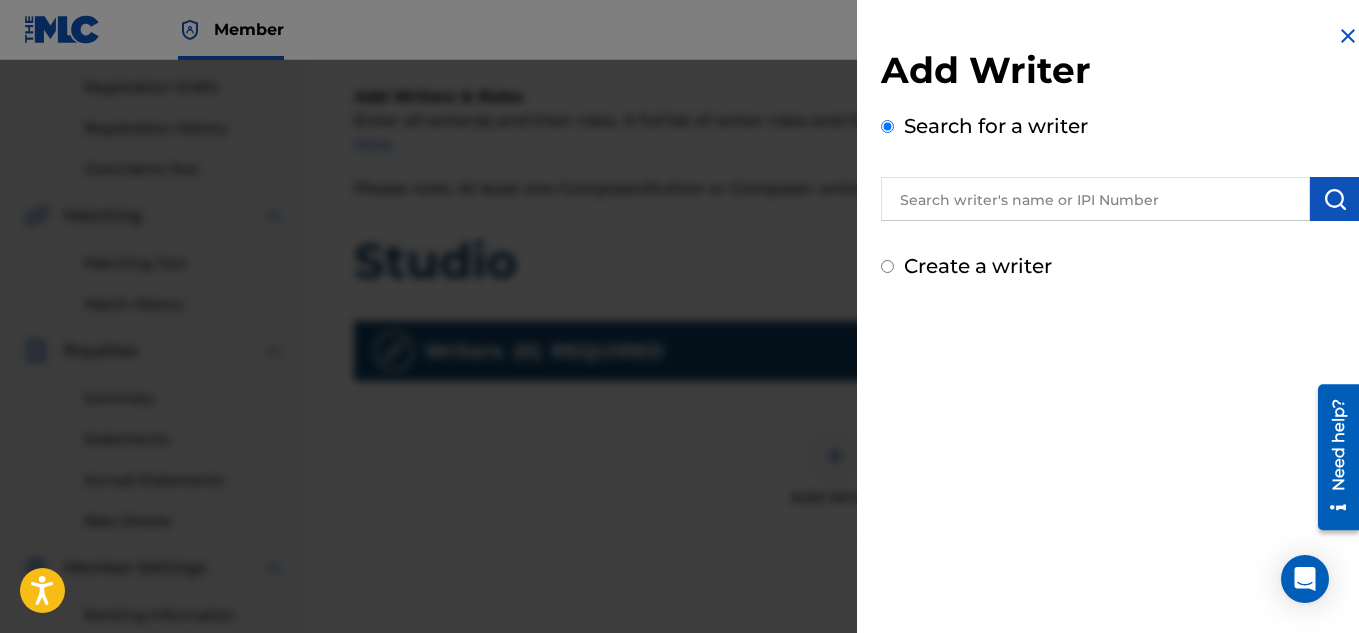 click at bounding box center [1095, 199] 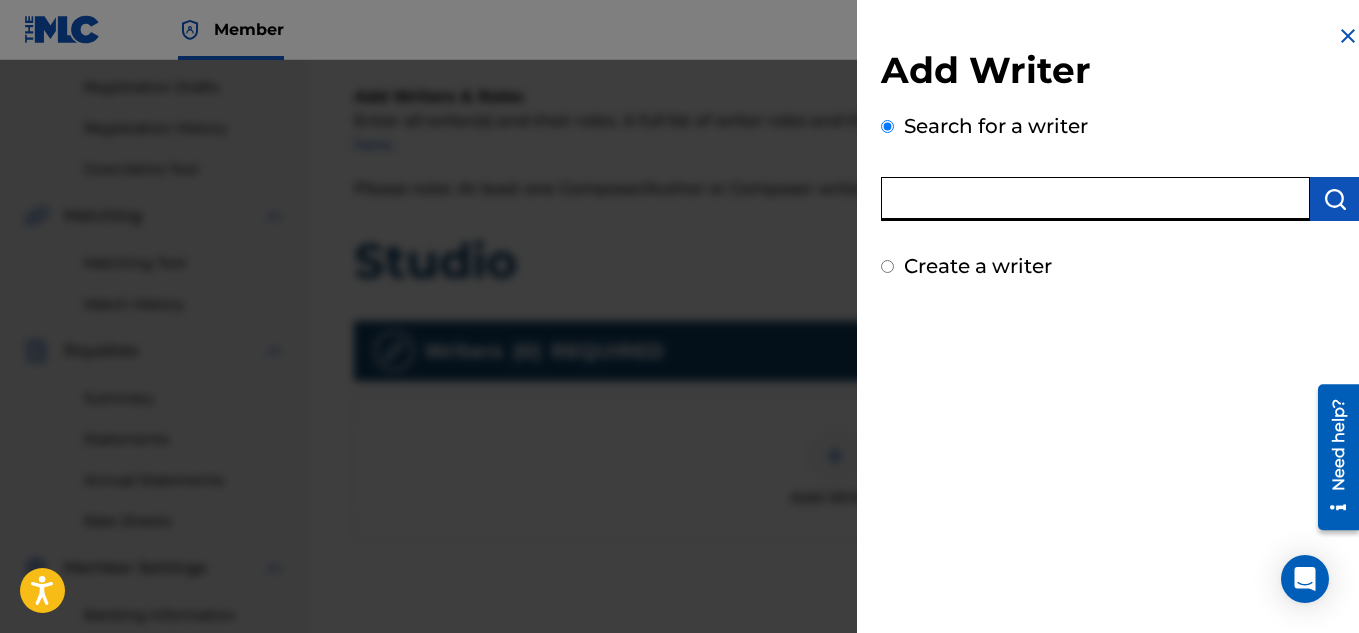 type on "[PERSON_NAME]" 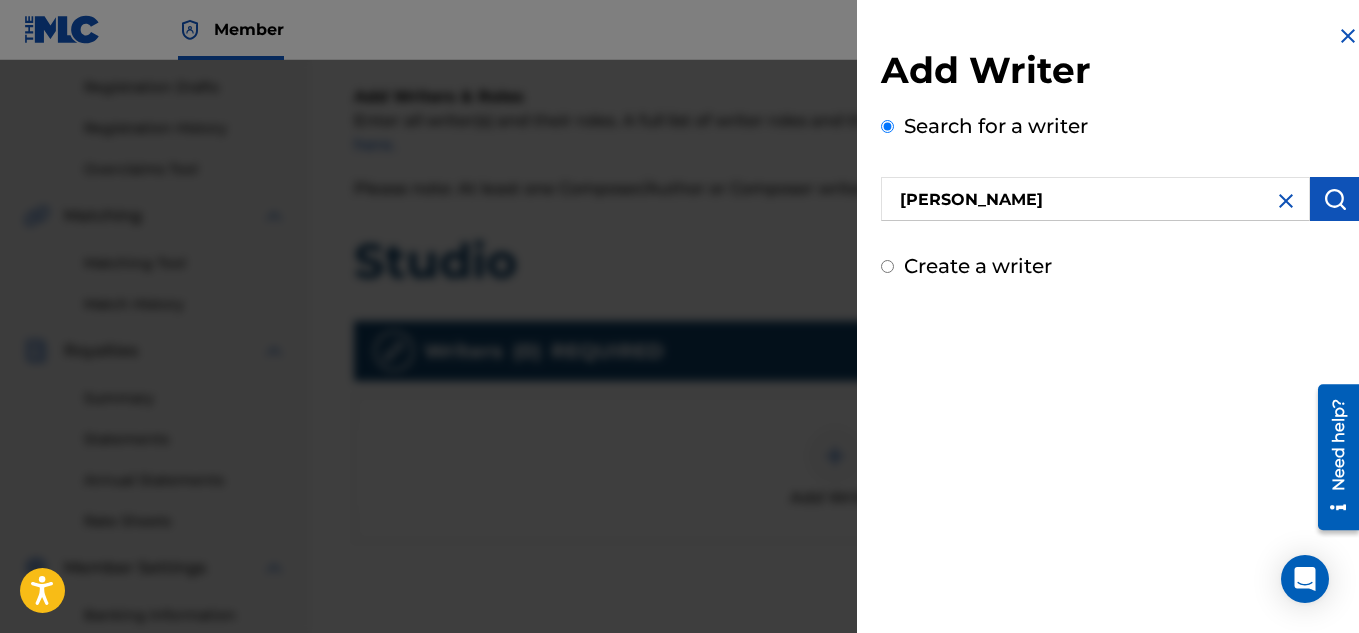 click at bounding box center (1335, 199) 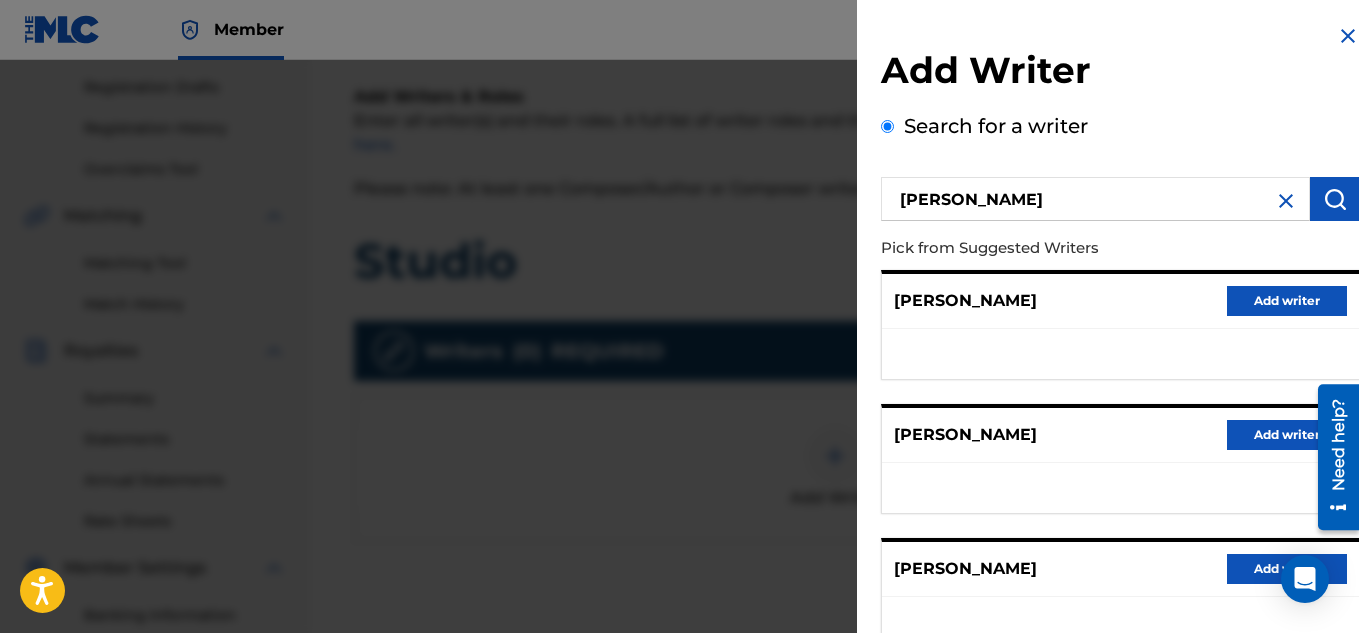 type 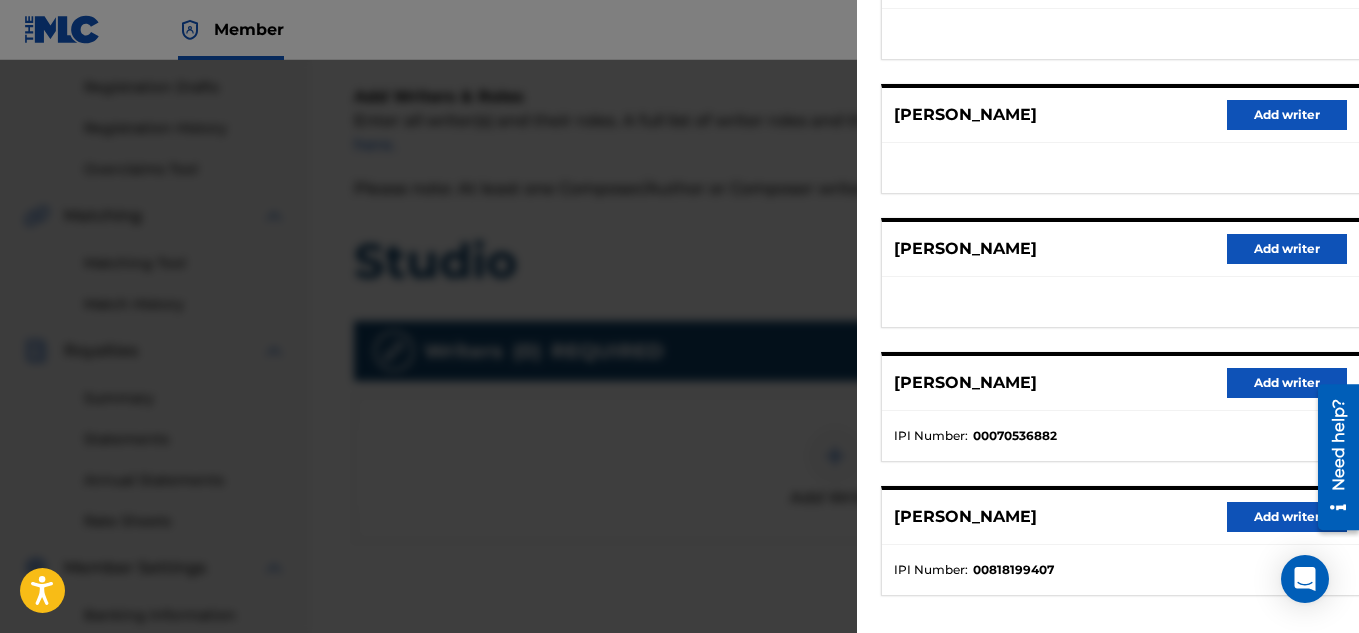 scroll, scrollTop: 360, scrollLeft: 0, axis: vertical 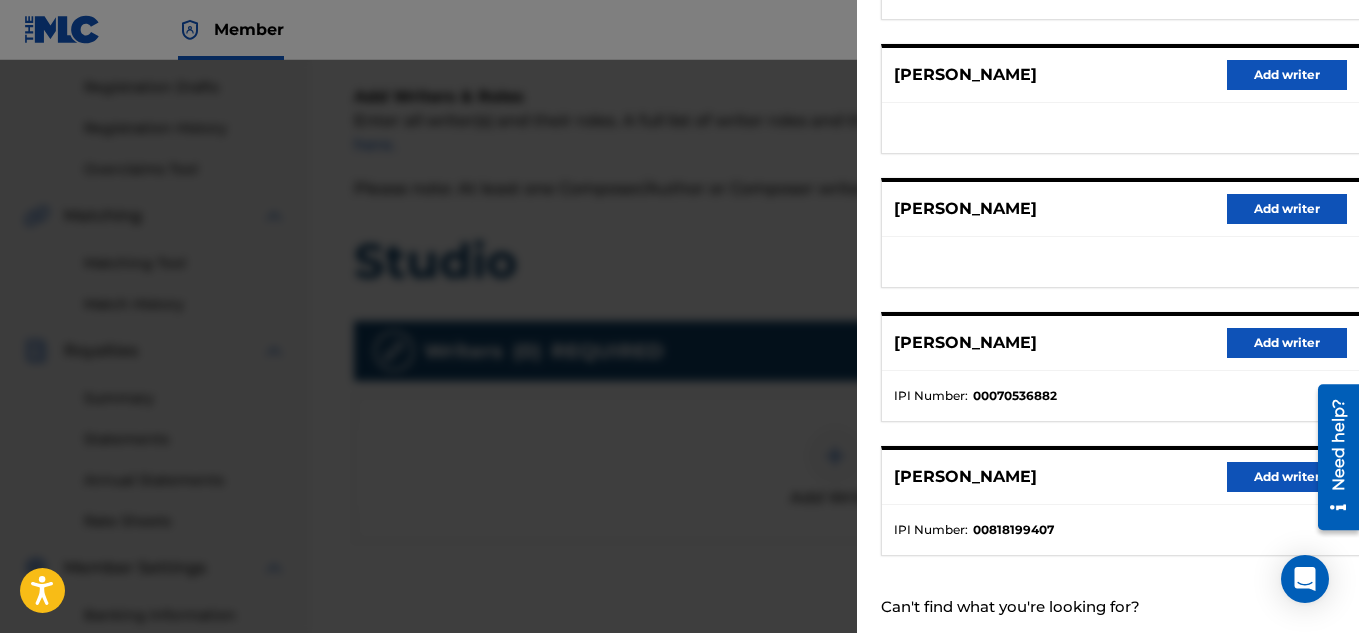 click on "Add writer" at bounding box center (1287, 477) 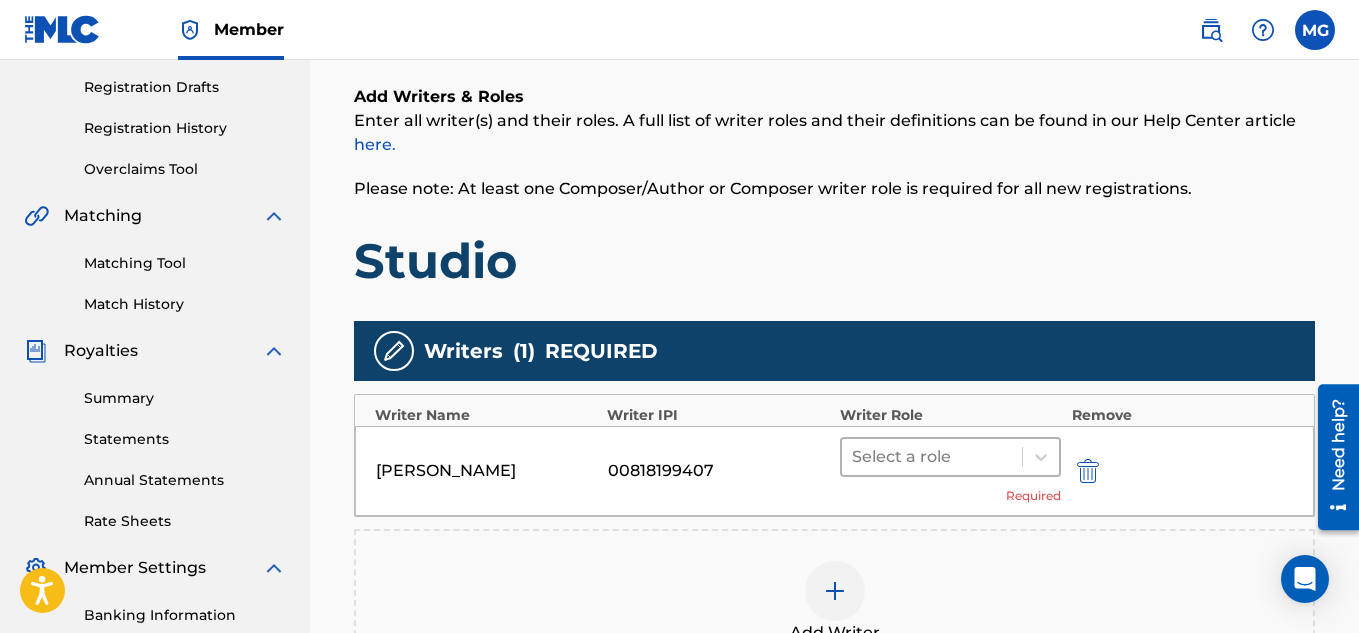 click at bounding box center [932, 457] 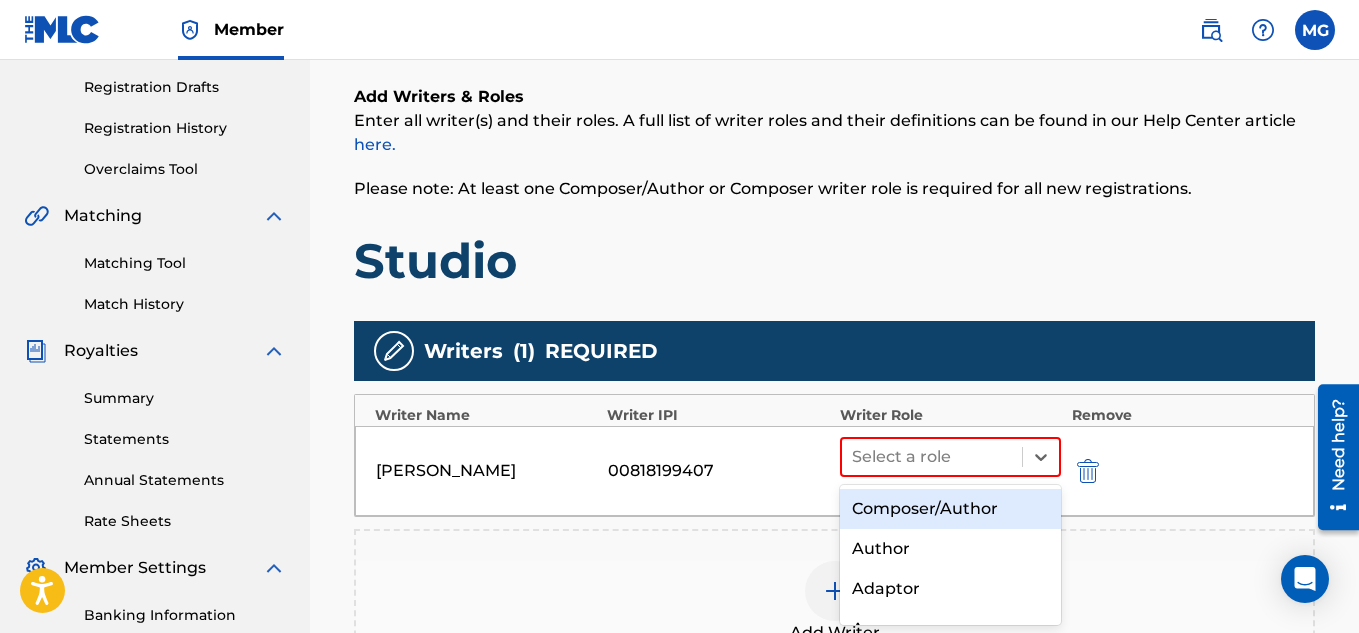 click on "Composer/Author" at bounding box center [951, 509] 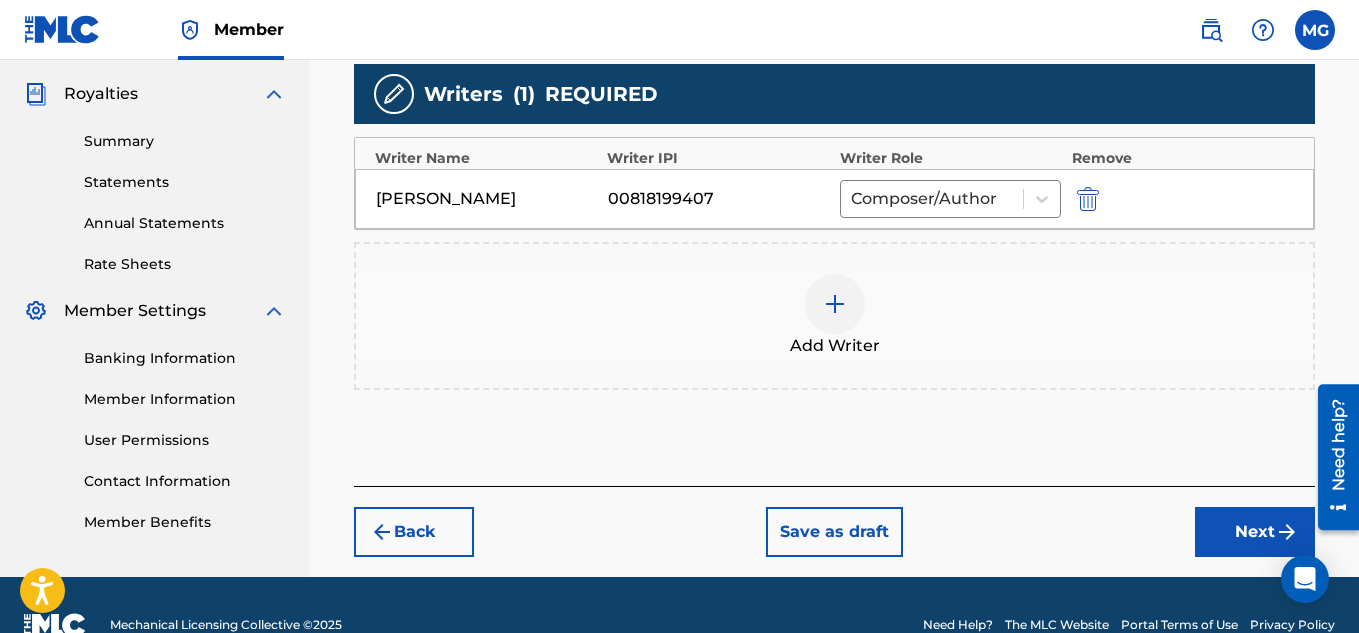 scroll, scrollTop: 610, scrollLeft: 0, axis: vertical 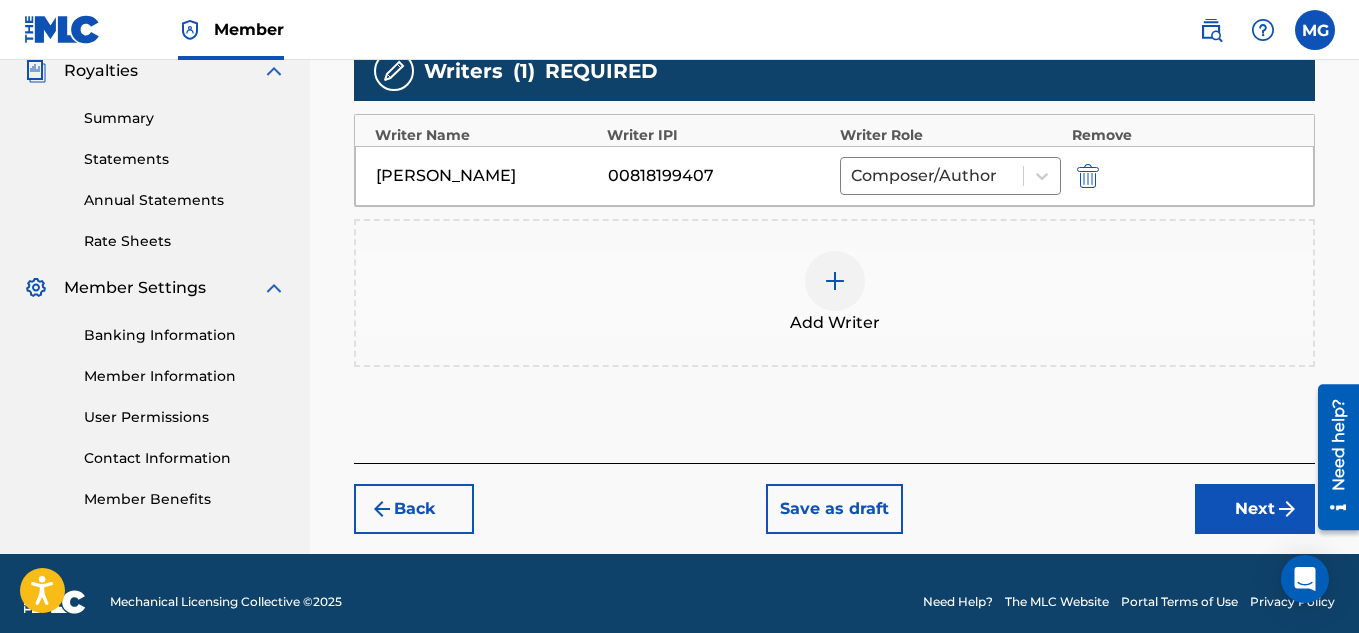click on "Next" at bounding box center (1255, 509) 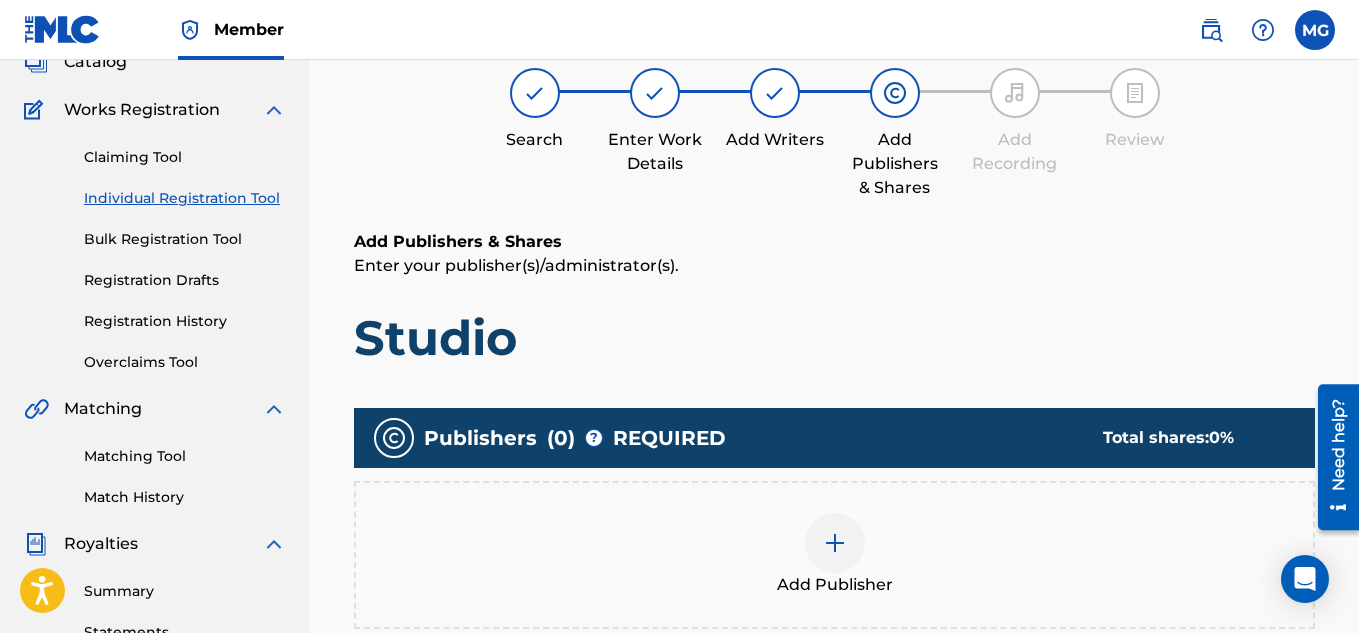 scroll, scrollTop: 210, scrollLeft: 0, axis: vertical 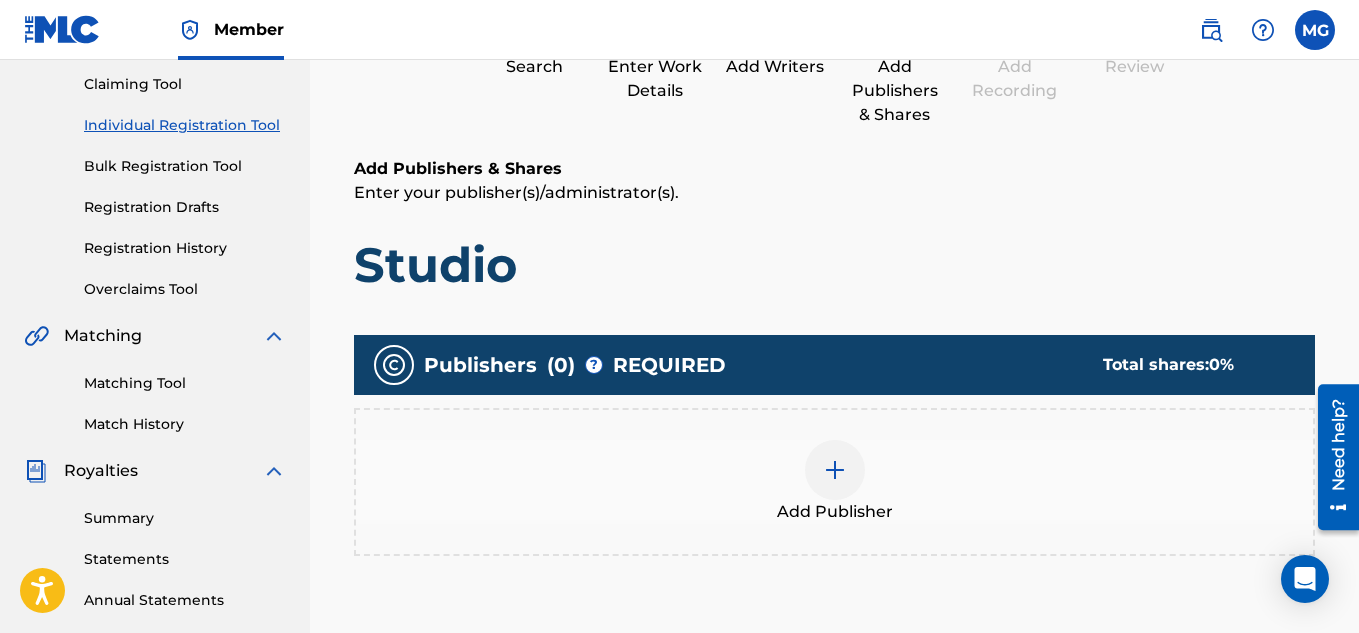 click at bounding box center [835, 470] 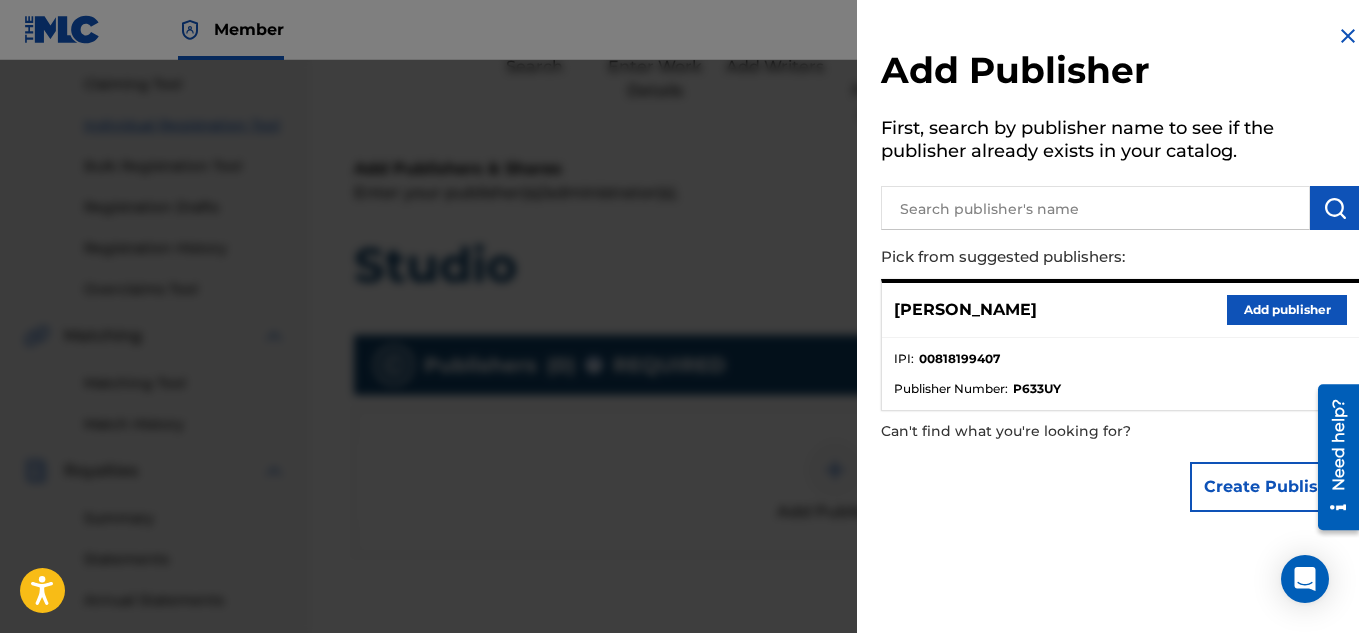 click on "Add publisher" at bounding box center [1287, 310] 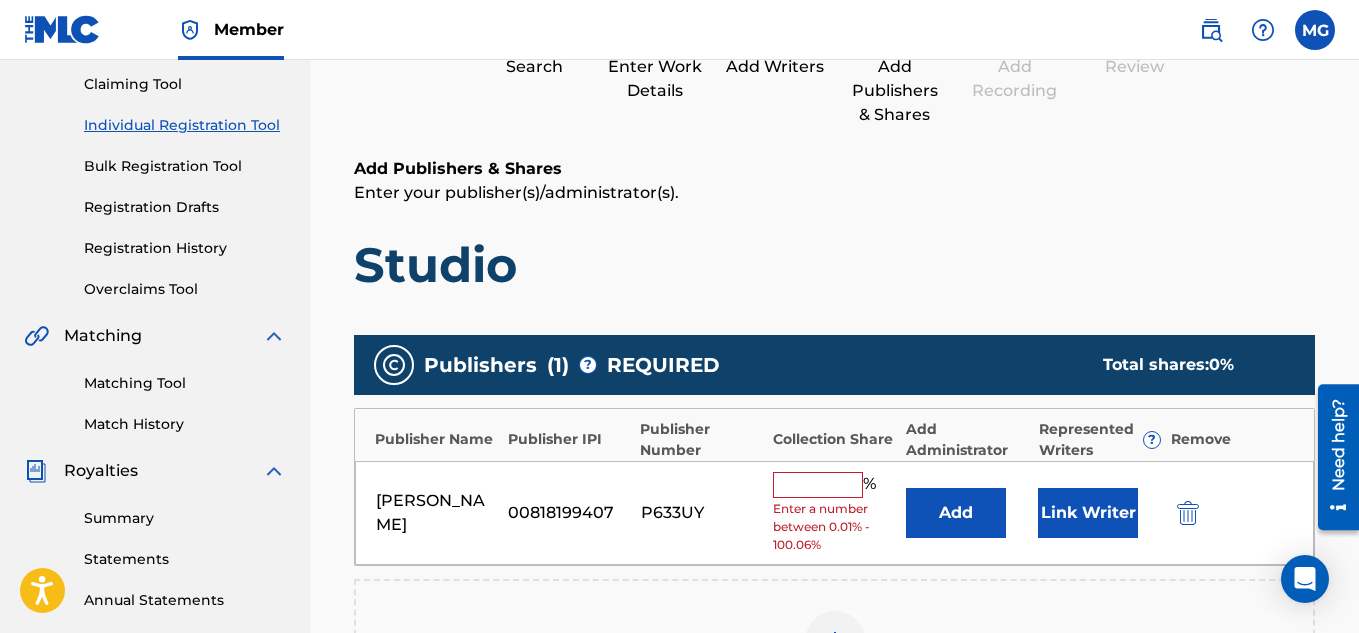click at bounding box center (818, 485) 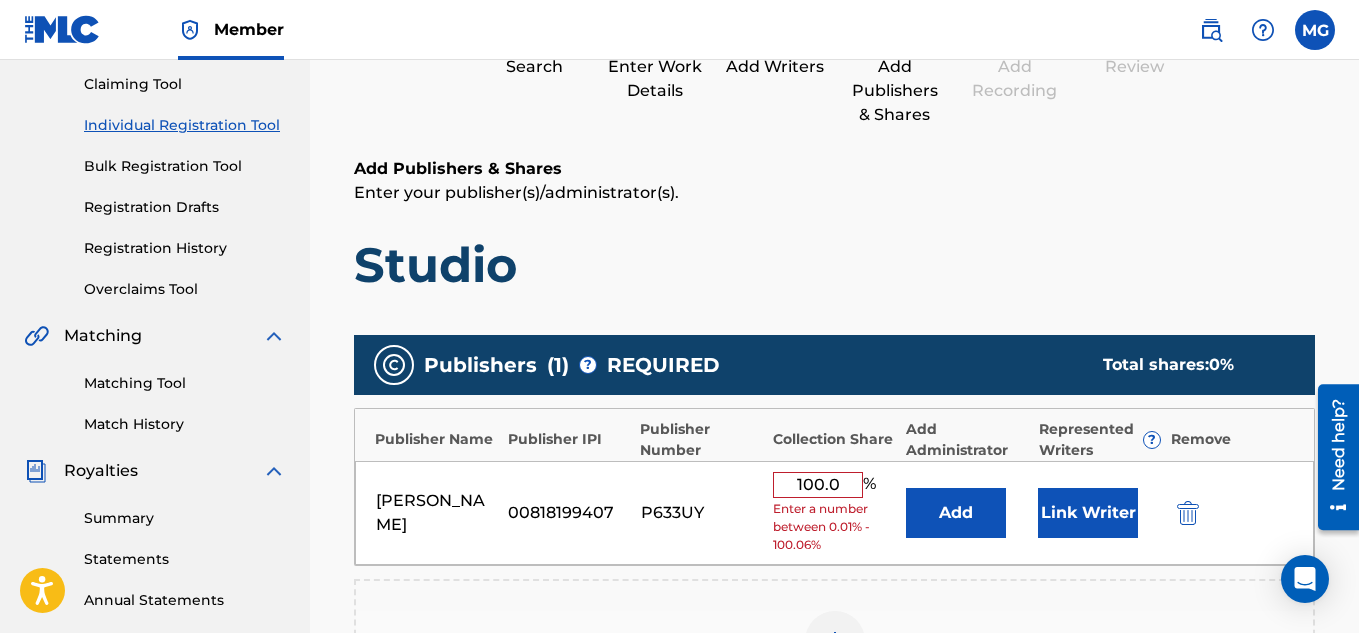type on "100" 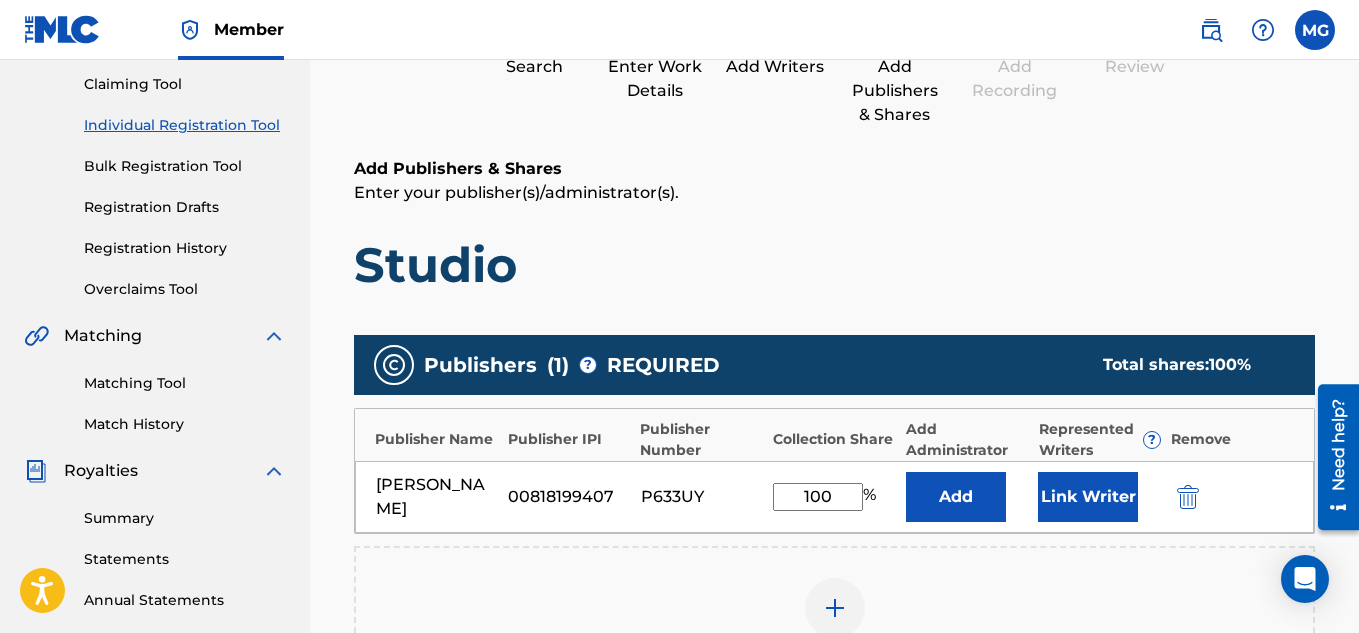 click on "Studio" at bounding box center [834, 265] 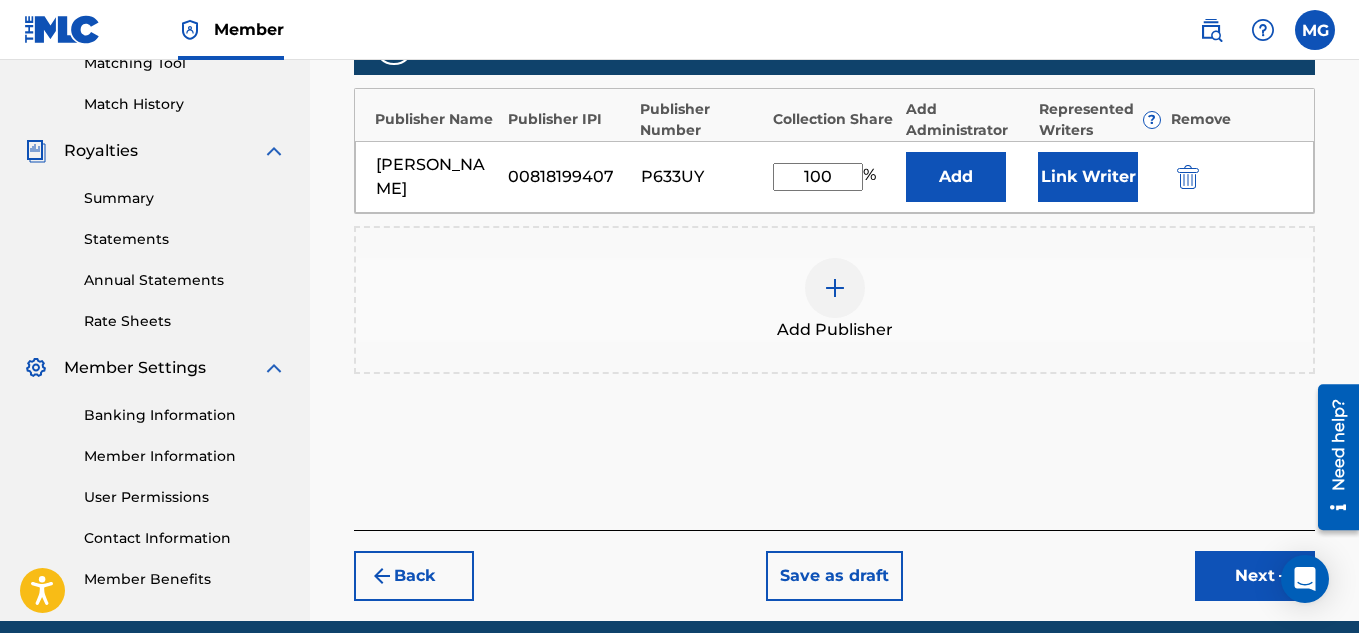 scroll, scrollTop: 570, scrollLeft: 0, axis: vertical 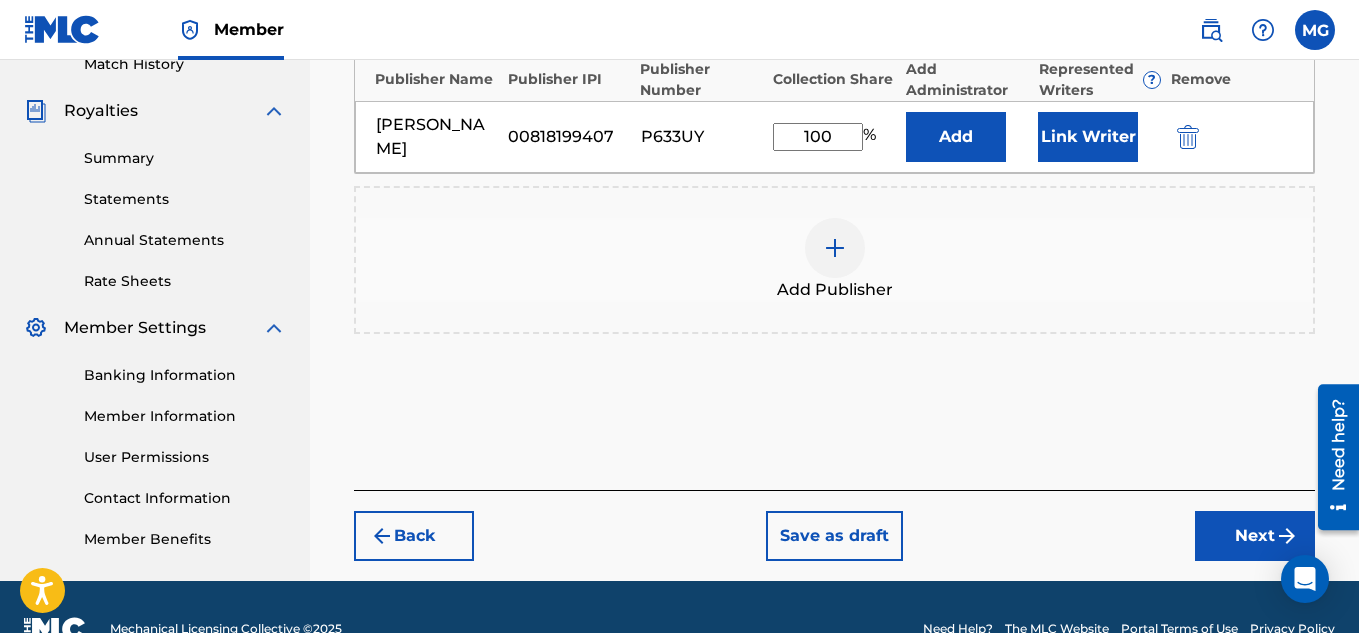 click on "Next" at bounding box center (1255, 536) 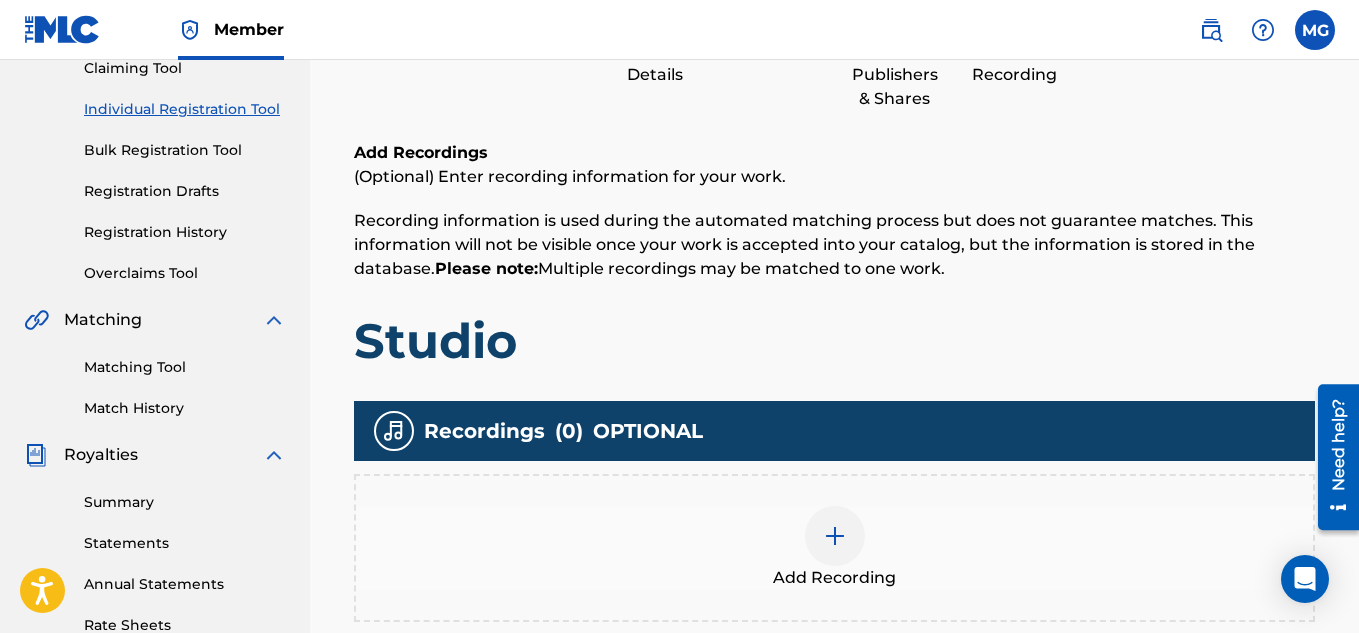 scroll, scrollTop: 250, scrollLeft: 0, axis: vertical 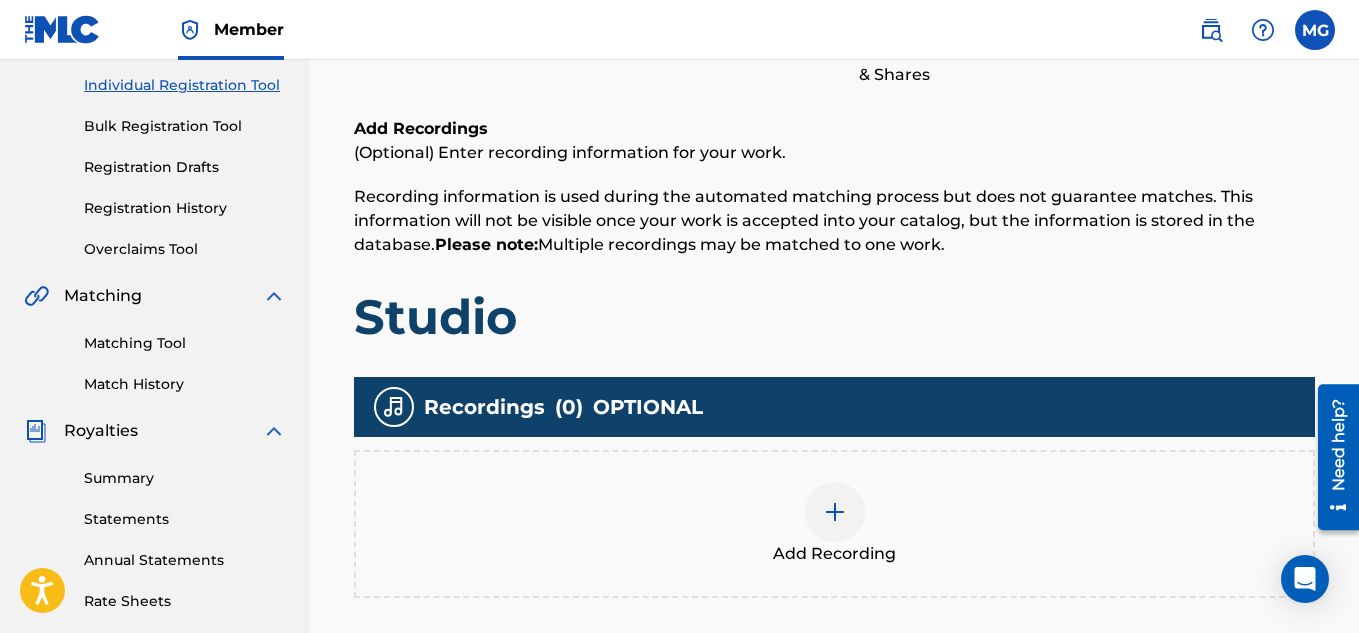 click at bounding box center [835, 512] 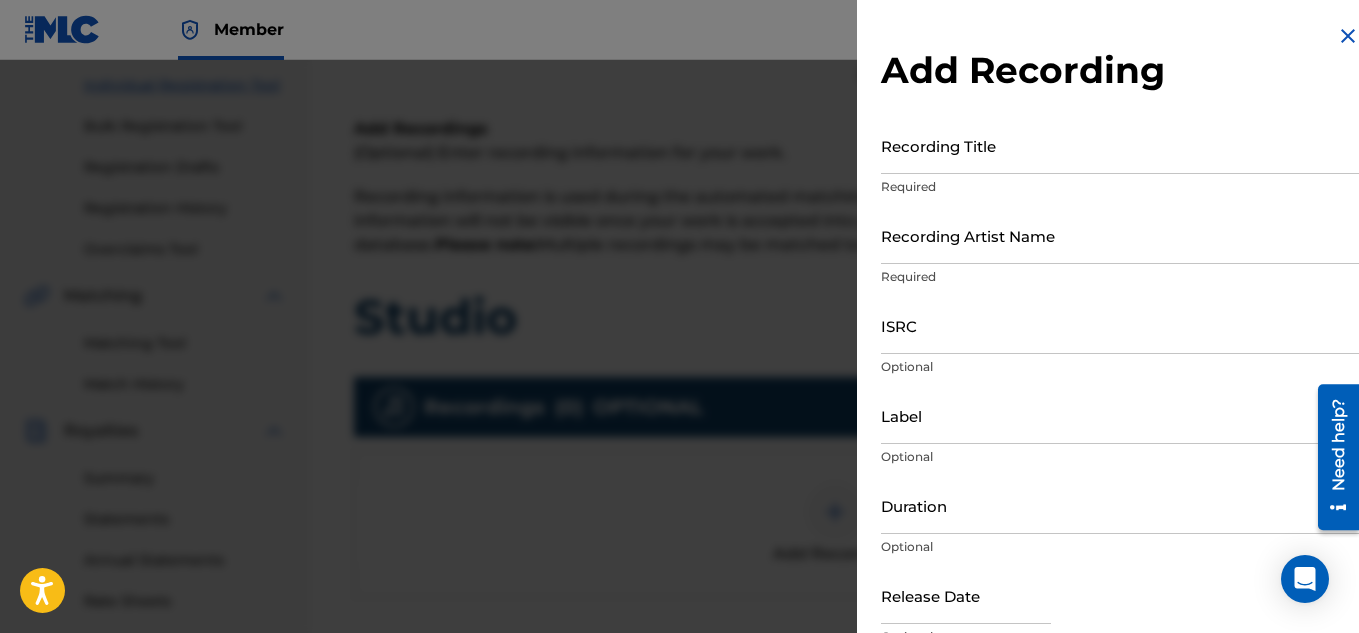 click on "Recording Title" at bounding box center (1120, 145) 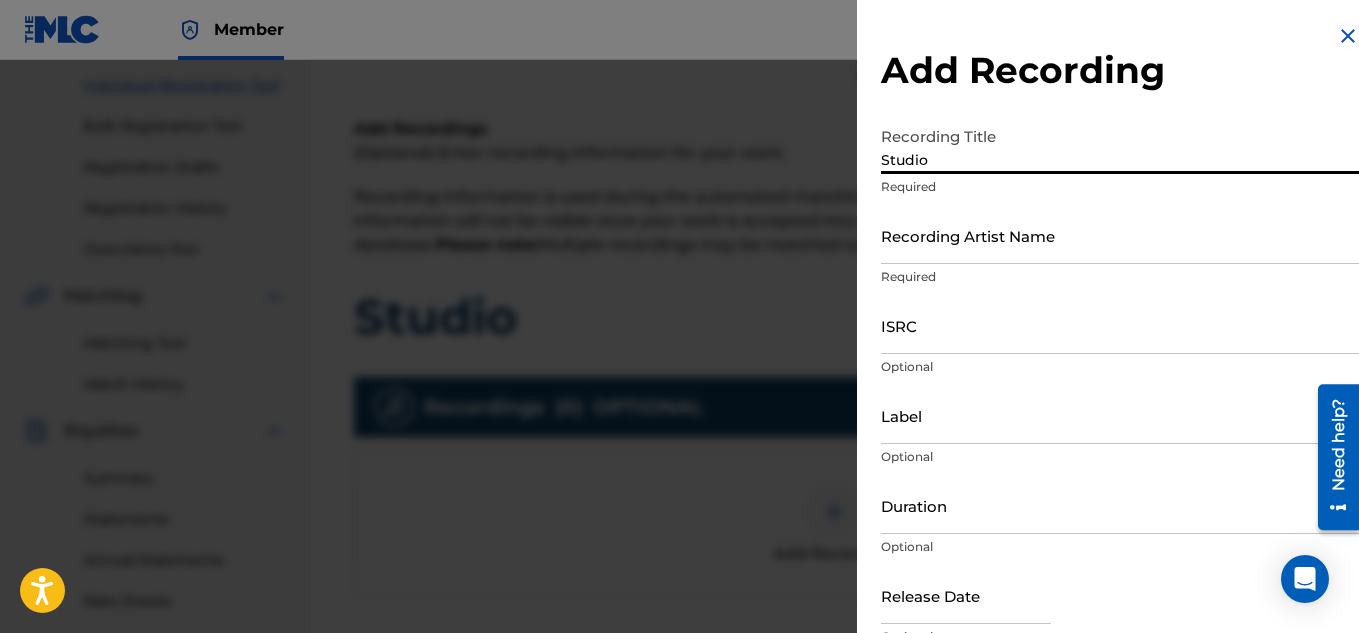 type on "Studio" 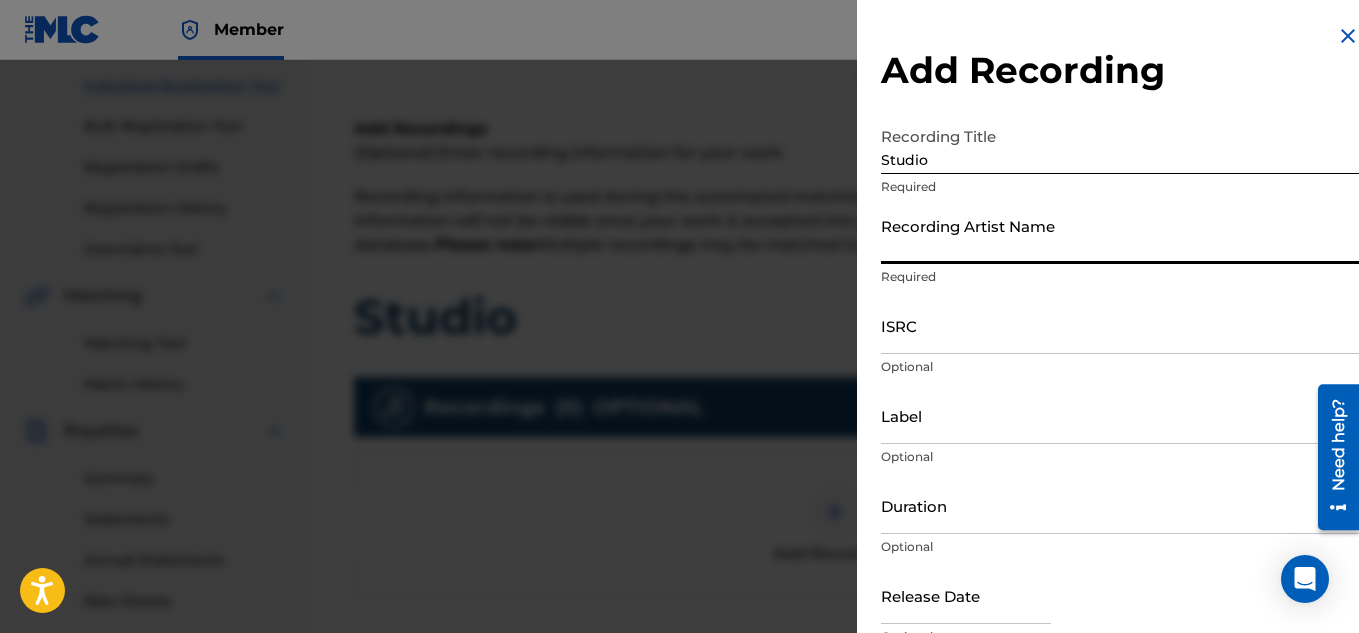 type on "Tana2koo" 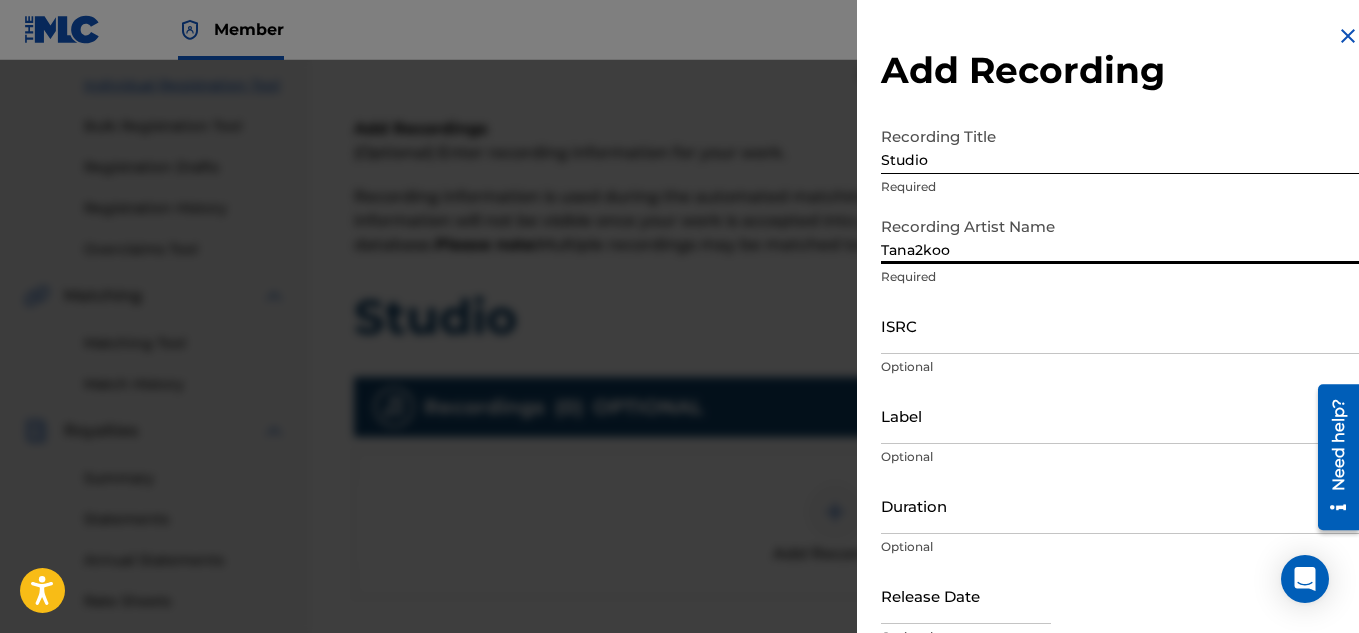 click on "ISRC" at bounding box center [1120, 325] 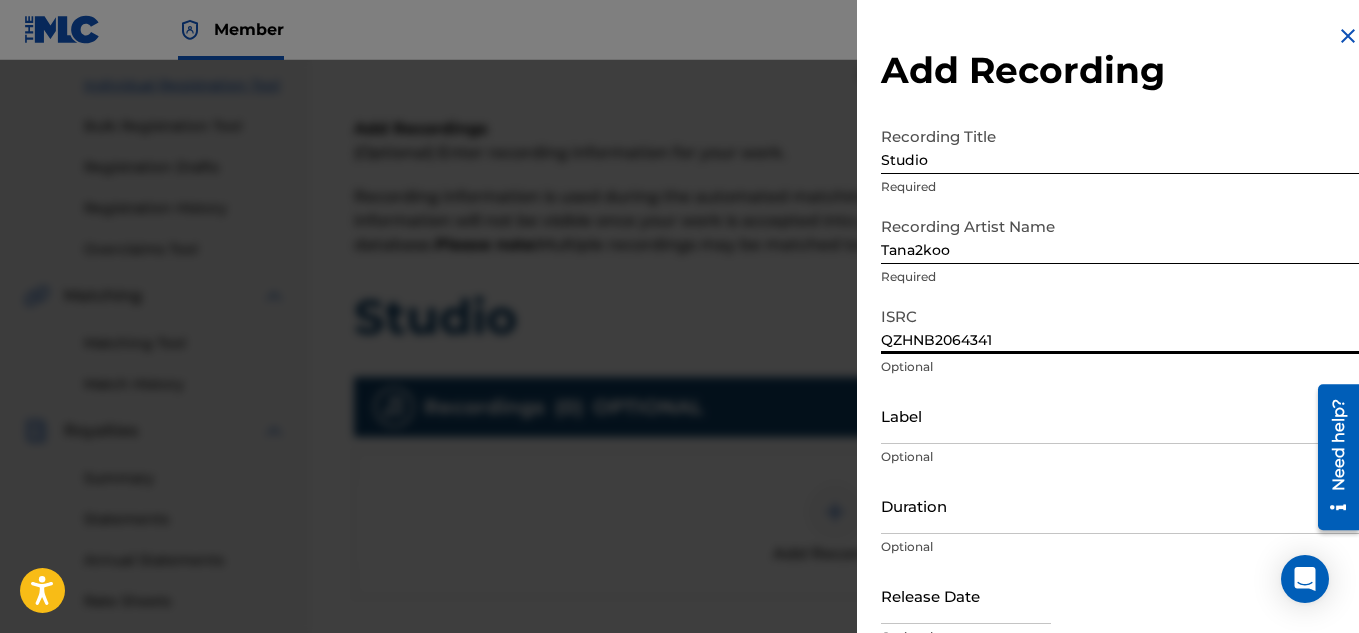 scroll, scrollTop: 68, scrollLeft: 0, axis: vertical 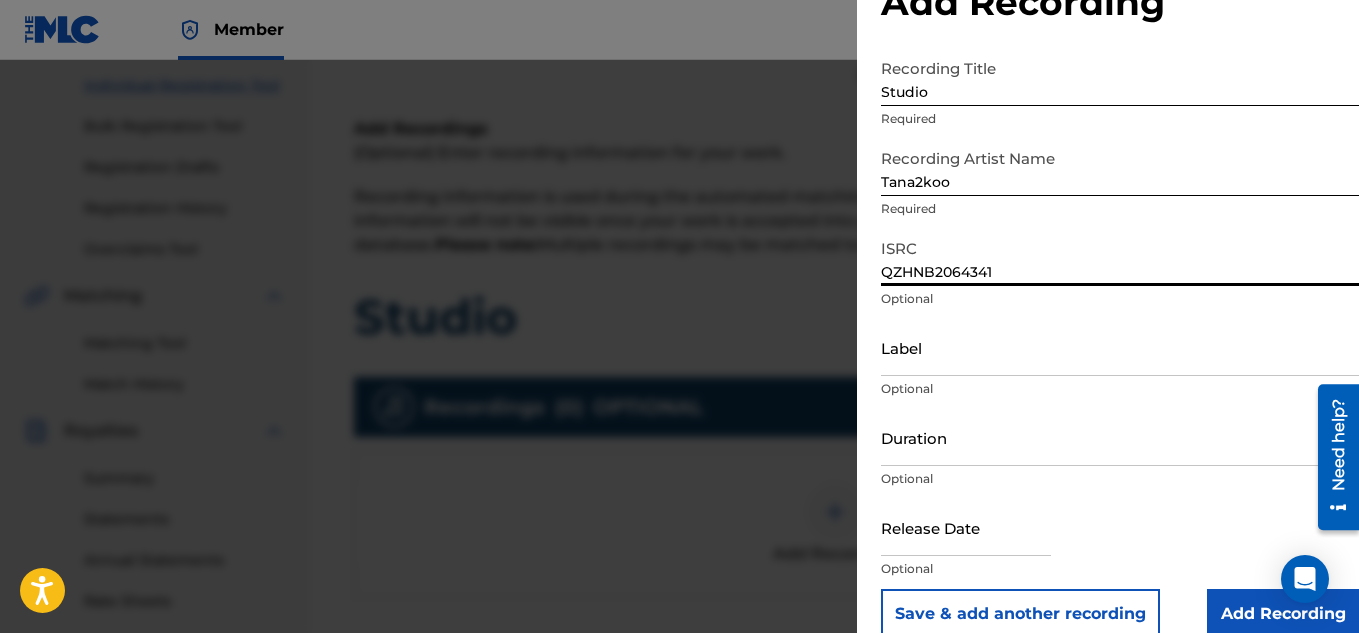 drag, startPoint x: 1347, startPoint y: 234, endPoint x: 1359, endPoint y: 292, distance: 59.22837 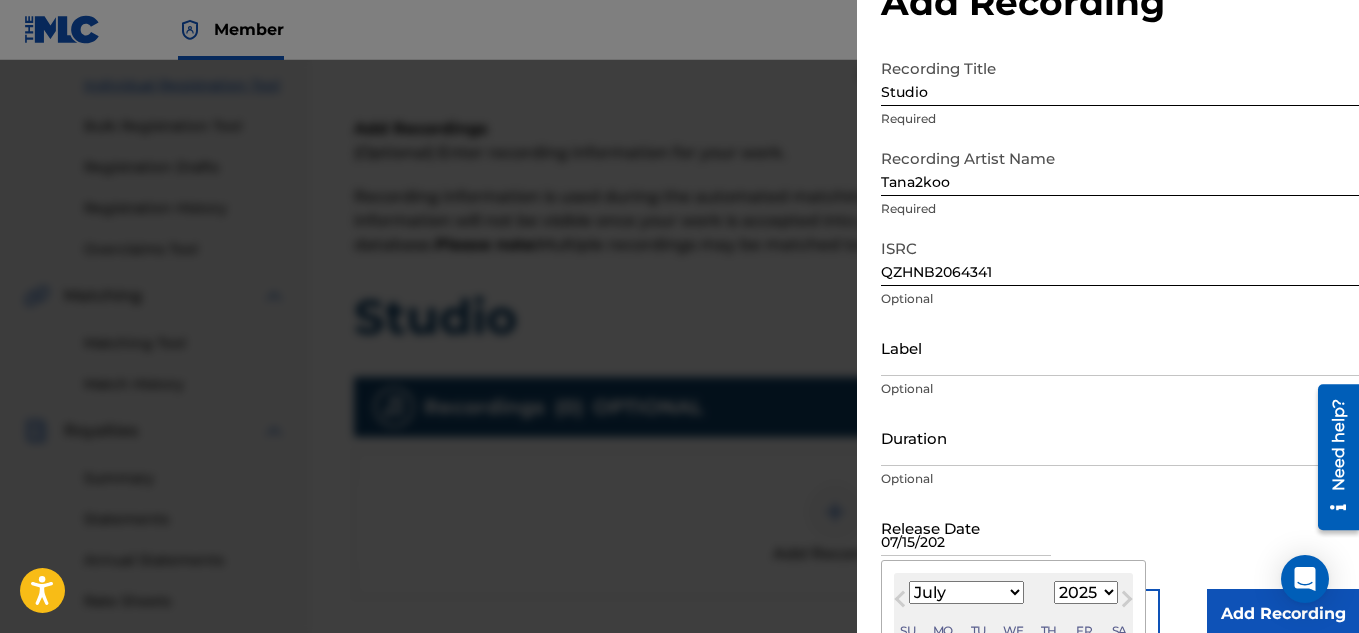 type on "[DATE]" 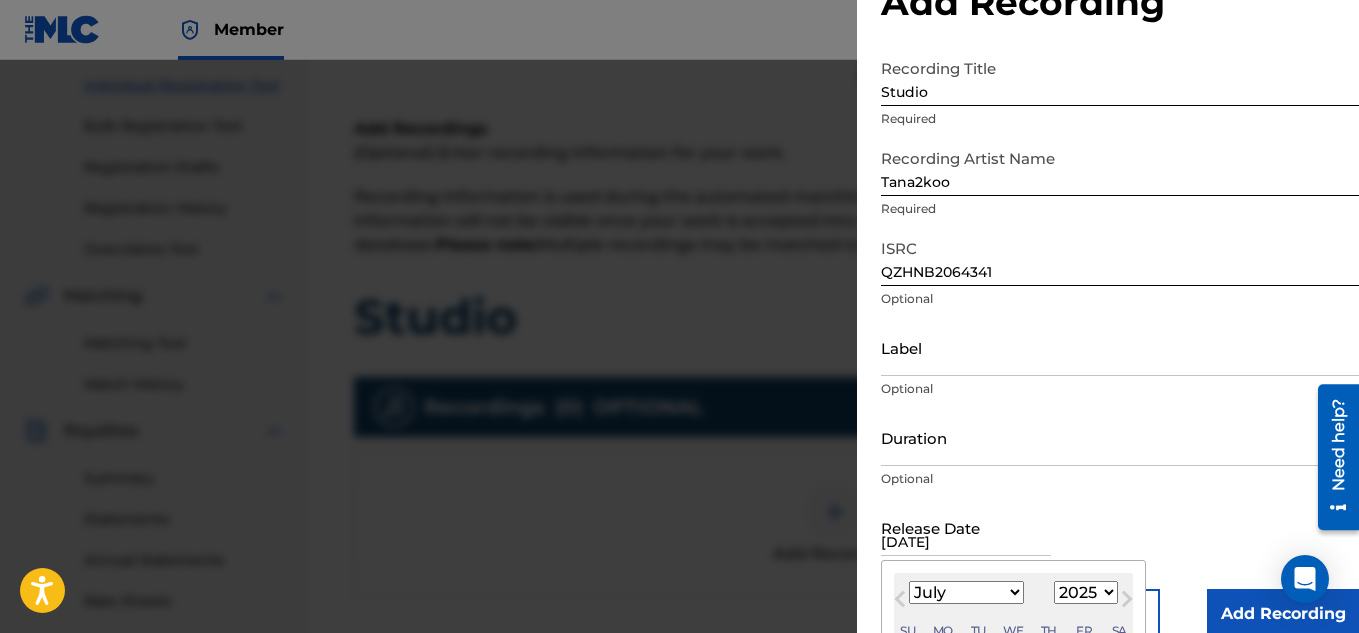 type 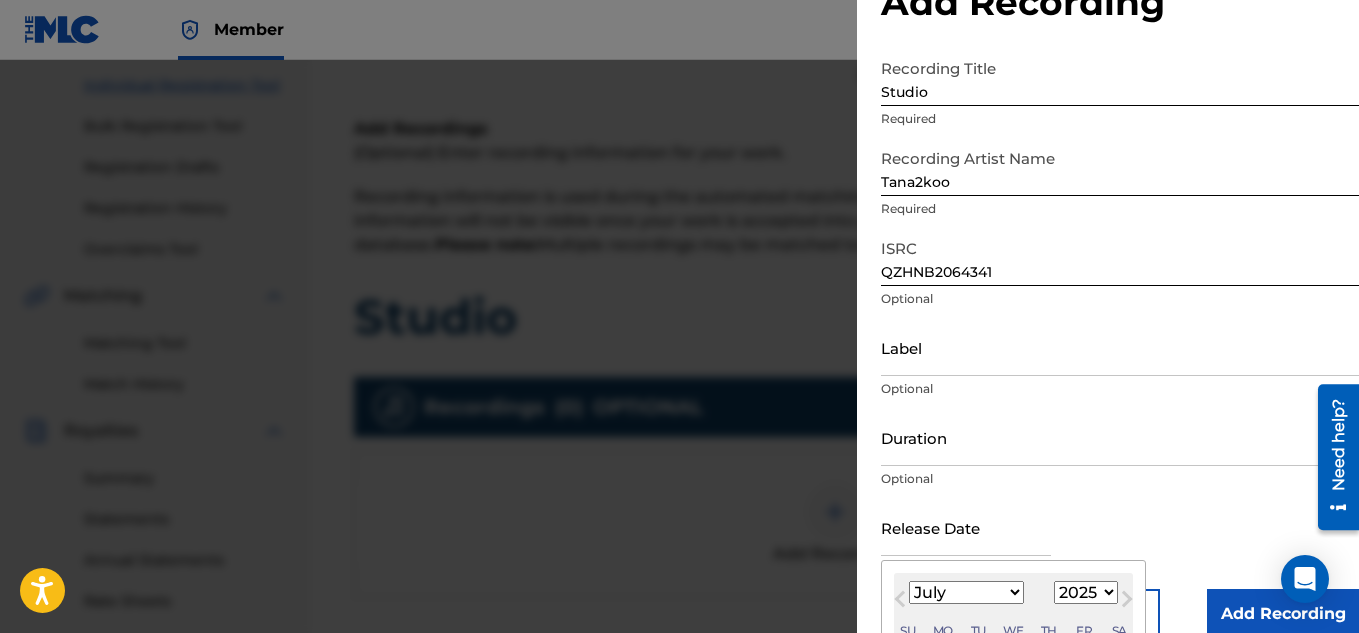 click on "Duration Optional" at bounding box center (1120, 454) 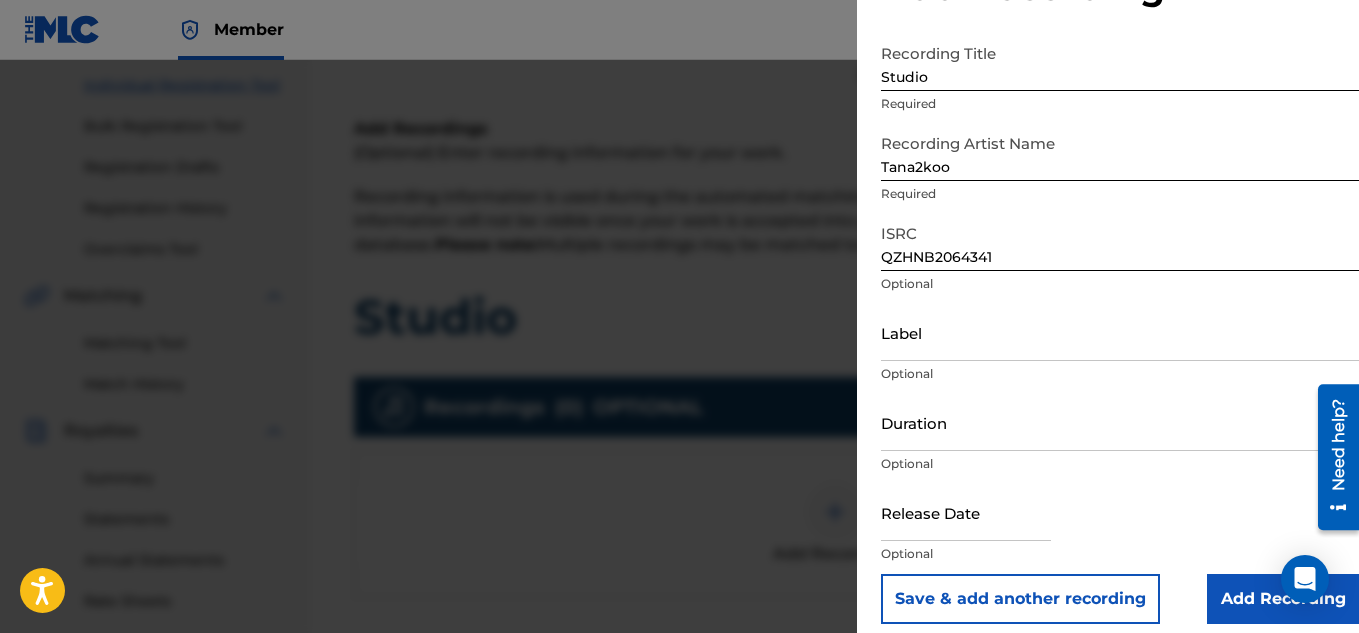 scroll, scrollTop: 88, scrollLeft: 0, axis: vertical 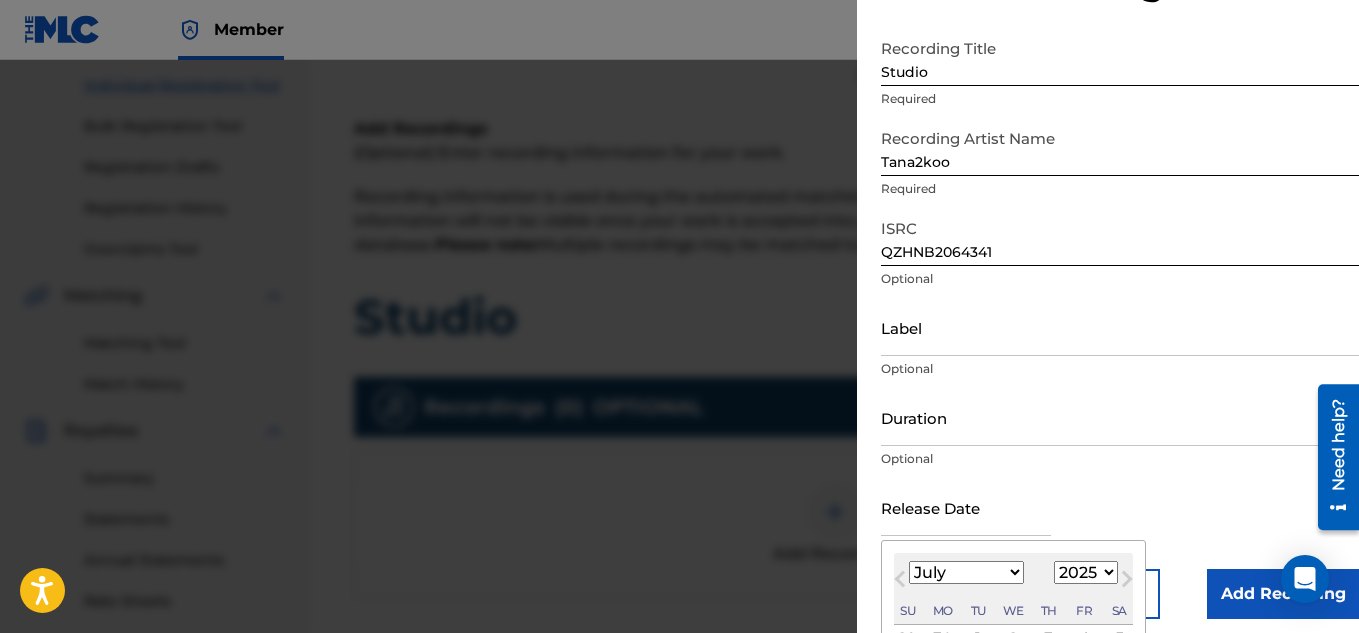 click on "Optional" at bounding box center (1120, 459) 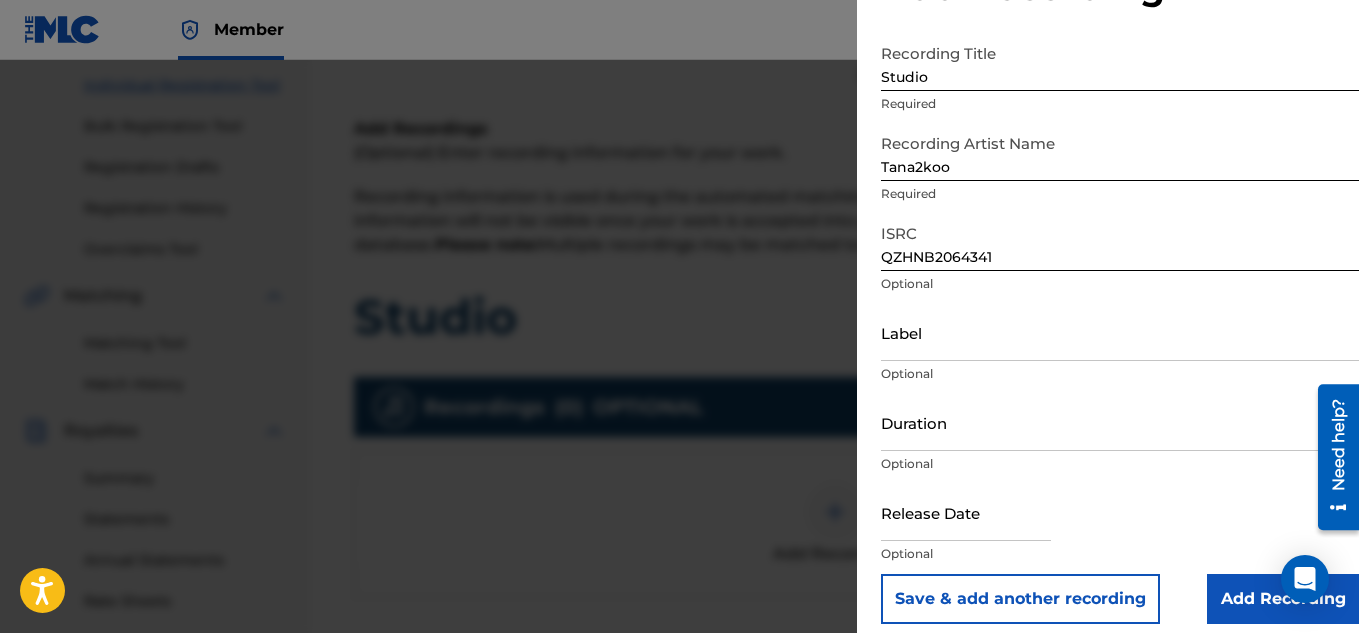 scroll, scrollTop: 98, scrollLeft: 0, axis: vertical 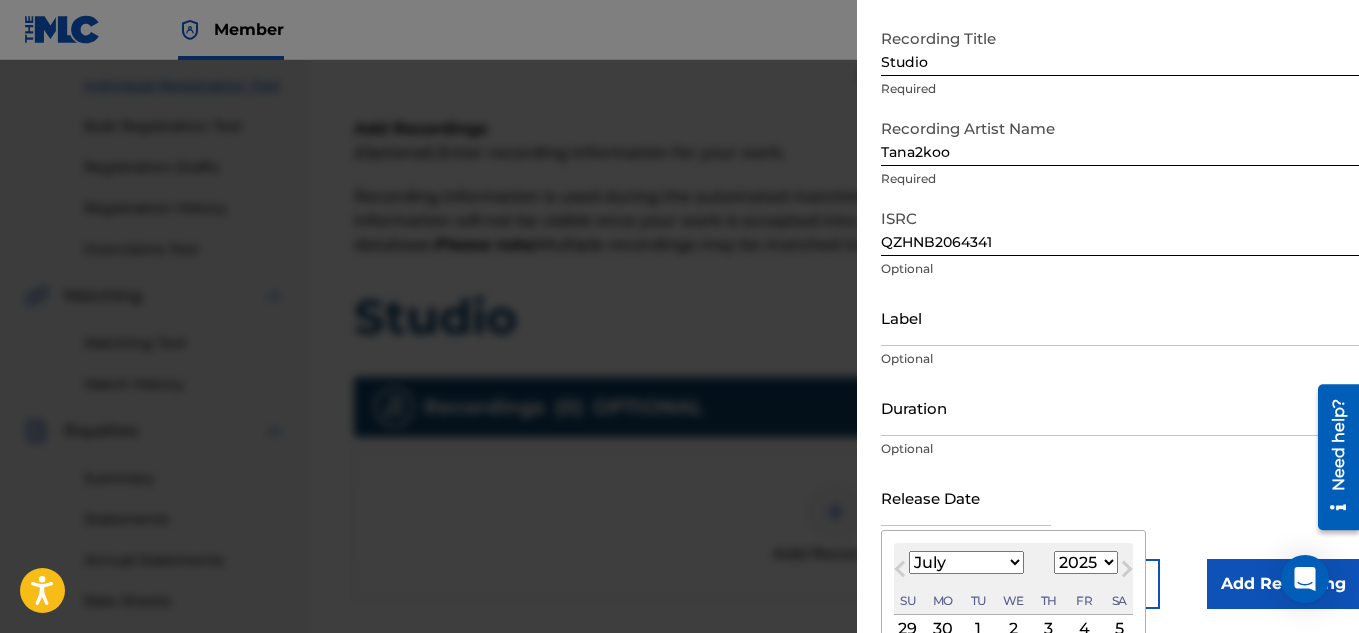 click on "1899 1900 1901 1902 1903 1904 1905 1906 1907 1908 1909 1910 1911 1912 1913 1914 1915 1916 1917 1918 1919 1920 1921 1922 1923 1924 1925 1926 1927 1928 1929 1930 1931 1932 1933 1934 1935 1936 1937 1938 1939 1940 1941 1942 1943 1944 1945 1946 1947 1948 1949 1950 1951 1952 1953 1954 1955 1956 1957 1958 1959 1960 1961 1962 1963 1964 1965 1966 1967 1968 1969 1970 1971 1972 1973 1974 1975 1976 1977 1978 1979 1980 1981 1982 1983 1984 1985 1986 1987 1988 1989 1990 1991 1992 1993 1994 1995 1996 1997 1998 1999 2000 2001 2002 2003 2004 2005 2006 2007 2008 2009 2010 2011 2012 2013 2014 2015 2016 2017 2018 2019 2020 2021 2022 2023 2024 2025 2026 2027 2028 2029 2030 2031 2032 2033 2034 2035 2036 2037 2038 2039 2040 2041 2042 2043 2044 2045 2046 2047 2048 2049 2050 2051 2052 2053 2054 2055 2056 2057 2058 2059 2060 2061 2062 2063 2064 2065 2066 2067 2068 2069 2070 2071 2072 2073 2074 2075 2076 2077 2078 2079 2080 2081 2082 2083 2084 2085 2086 2087 2088 2089 2090 2091 2092 2093 2094 2095 2096 2097 2098 2099 2100" at bounding box center [1086, 562] 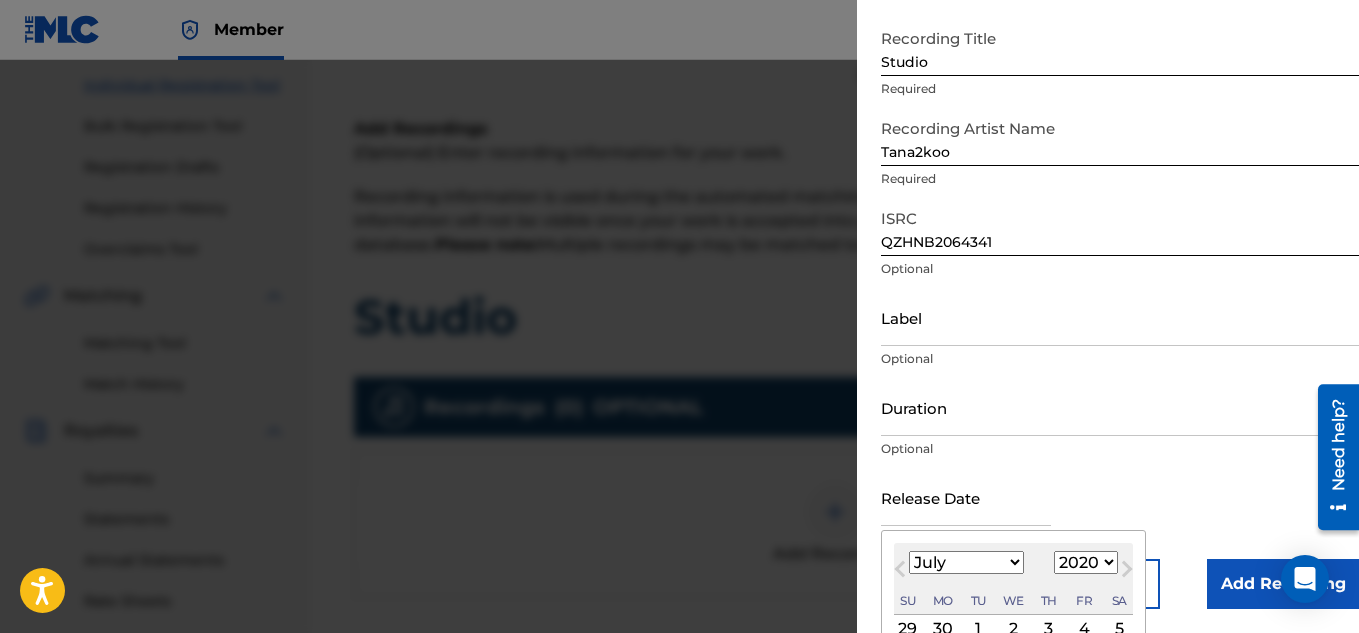 click on "1899 1900 1901 1902 1903 1904 1905 1906 1907 1908 1909 1910 1911 1912 1913 1914 1915 1916 1917 1918 1919 1920 1921 1922 1923 1924 1925 1926 1927 1928 1929 1930 1931 1932 1933 1934 1935 1936 1937 1938 1939 1940 1941 1942 1943 1944 1945 1946 1947 1948 1949 1950 1951 1952 1953 1954 1955 1956 1957 1958 1959 1960 1961 1962 1963 1964 1965 1966 1967 1968 1969 1970 1971 1972 1973 1974 1975 1976 1977 1978 1979 1980 1981 1982 1983 1984 1985 1986 1987 1988 1989 1990 1991 1992 1993 1994 1995 1996 1997 1998 1999 2000 2001 2002 2003 2004 2005 2006 2007 2008 2009 2010 2011 2012 2013 2014 2015 2016 2017 2018 2019 2020 2021 2022 2023 2024 2025 2026 2027 2028 2029 2030 2031 2032 2033 2034 2035 2036 2037 2038 2039 2040 2041 2042 2043 2044 2045 2046 2047 2048 2049 2050 2051 2052 2053 2054 2055 2056 2057 2058 2059 2060 2061 2062 2063 2064 2065 2066 2067 2068 2069 2070 2071 2072 2073 2074 2075 2076 2077 2078 2079 2080 2081 2082 2083 2084 2085 2086 2087 2088 2089 2090 2091 2092 2093 2094 2095 2096 2097 2098 2099 2100" at bounding box center (1086, 562) 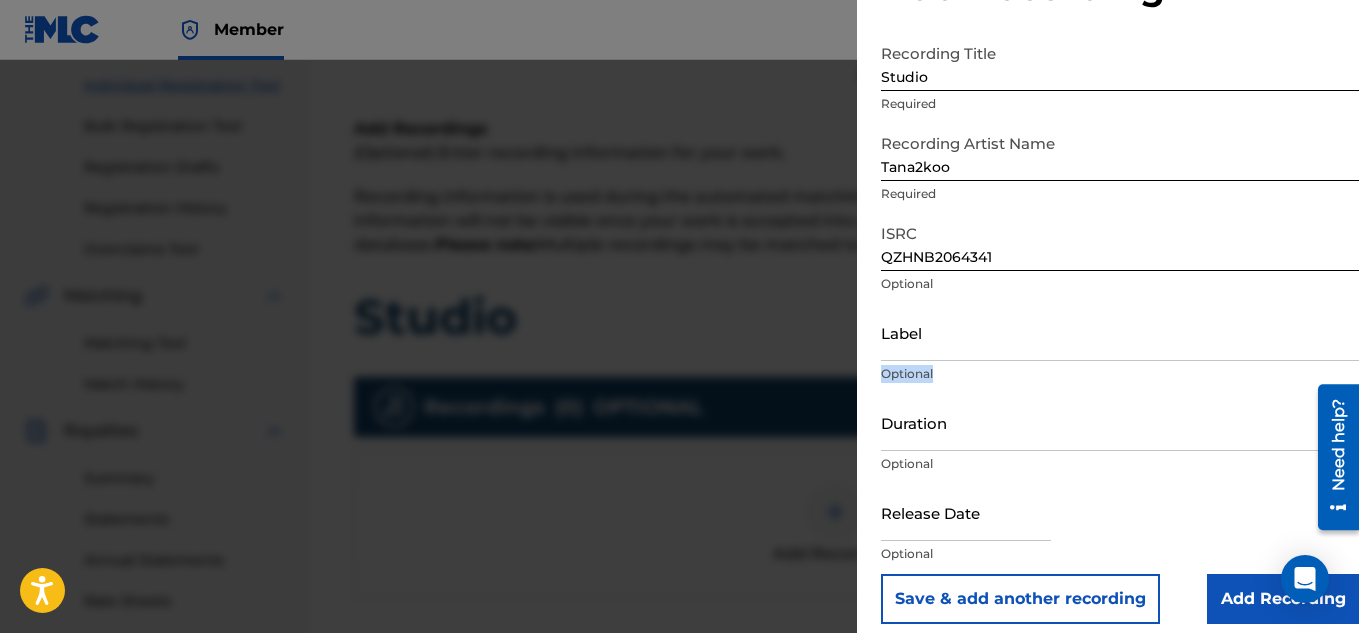 drag, startPoint x: 1345, startPoint y: 308, endPoint x: 1352, endPoint y: 352, distance: 44.553337 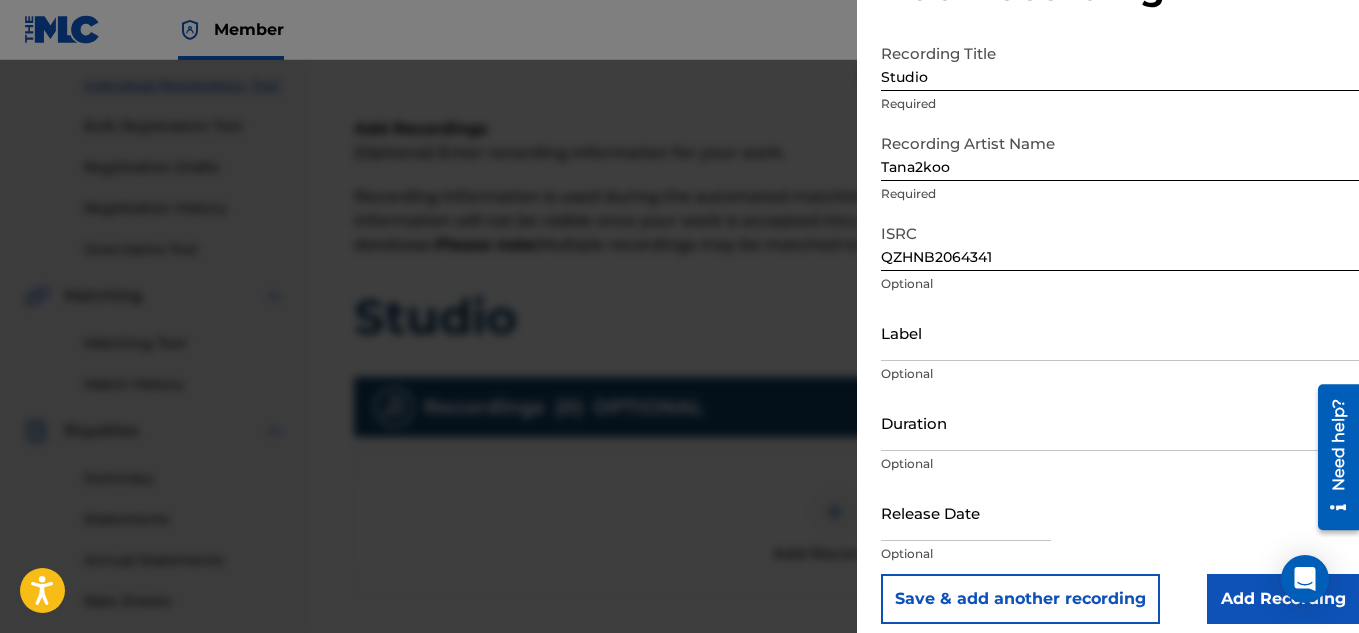 drag, startPoint x: 1346, startPoint y: 220, endPoint x: 1347, endPoint y: 267, distance: 47.010635 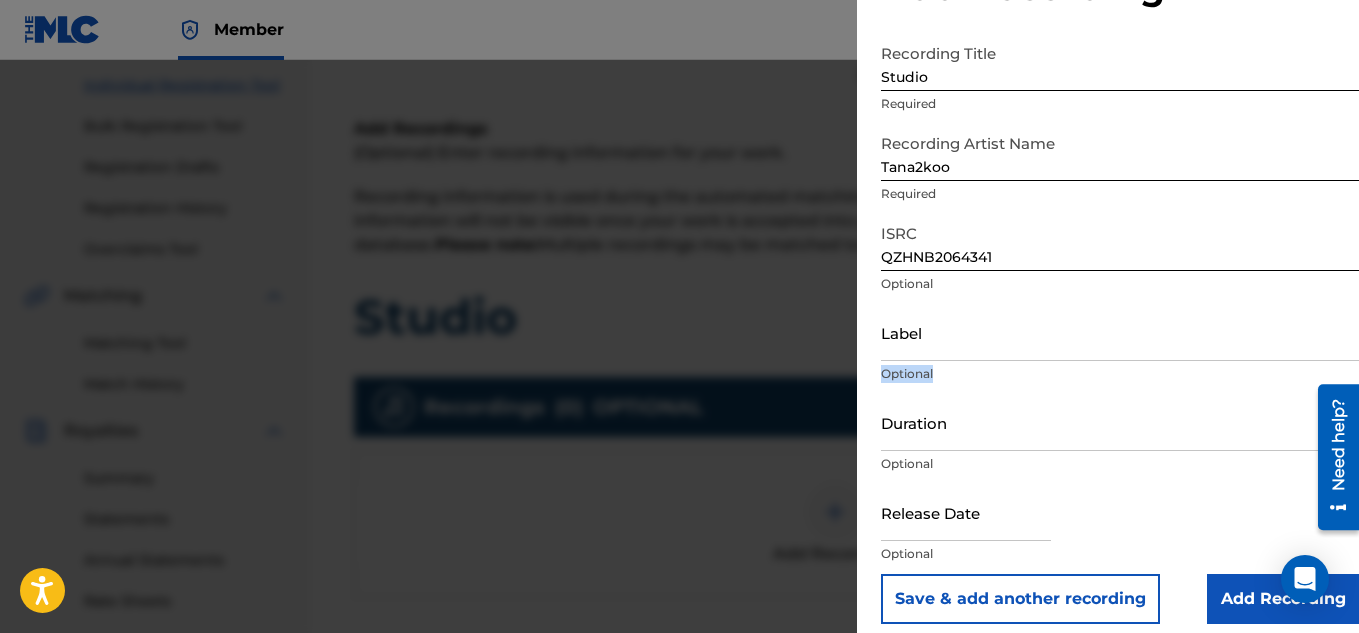 click at bounding box center (966, 512) 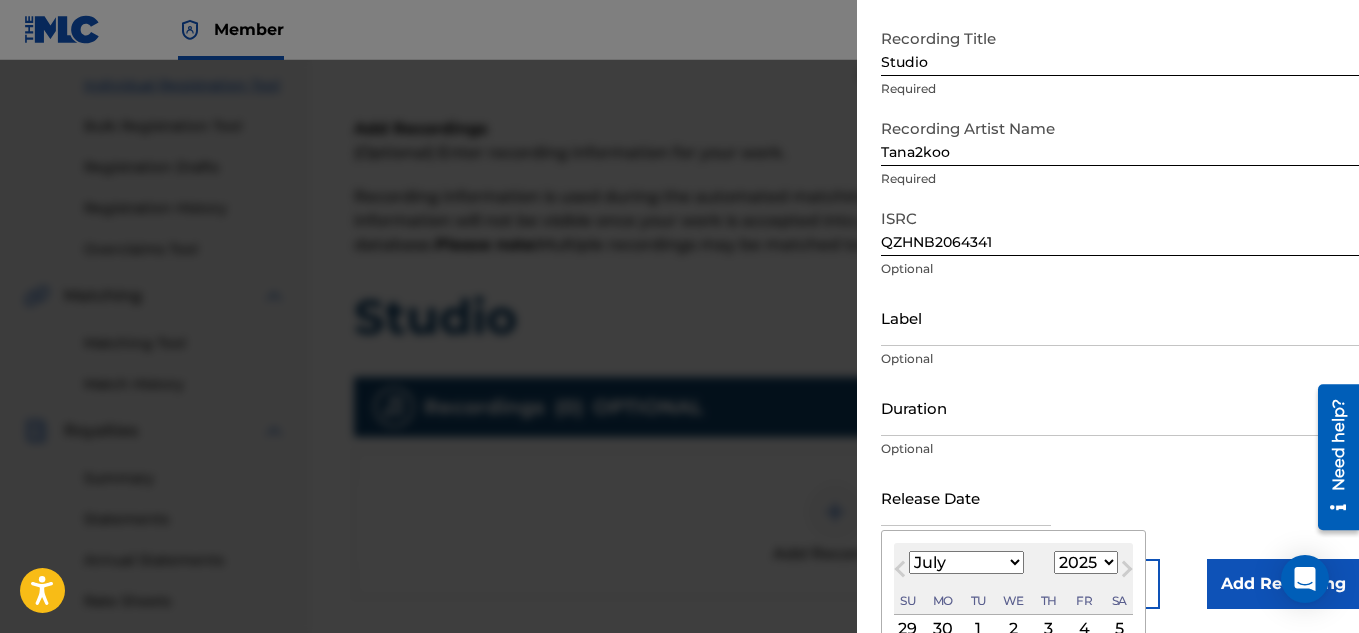 click on "1899 1900 1901 1902 1903 1904 1905 1906 1907 1908 1909 1910 1911 1912 1913 1914 1915 1916 1917 1918 1919 1920 1921 1922 1923 1924 1925 1926 1927 1928 1929 1930 1931 1932 1933 1934 1935 1936 1937 1938 1939 1940 1941 1942 1943 1944 1945 1946 1947 1948 1949 1950 1951 1952 1953 1954 1955 1956 1957 1958 1959 1960 1961 1962 1963 1964 1965 1966 1967 1968 1969 1970 1971 1972 1973 1974 1975 1976 1977 1978 1979 1980 1981 1982 1983 1984 1985 1986 1987 1988 1989 1990 1991 1992 1993 1994 1995 1996 1997 1998 1999 2000 2001 2002 2003 2004 2005 2006 2007 2008 2009 2010 2011 2012 2013 2014 2015 2016 2017 2018 2019 2020 2021 2022 2023 2024 2025 2026 2027 2028 2029 2030 2031 2032 2033 2034 2035 2036 2037 2038 2039 2040 2041 2042 2043 2044 2045 2046 2047 2048 2049 2050 2051 2052 2053 2054 2055 2056 2057 2058 2059 2060 2061 2062 2063 2064 2065 2066 2067 2068 2069 2070 2071 2072 2073 2074 2075 2076 2077 2078 2079 2080 2081 2082 2083 2084 2085 2086 2087 2088 2089 2090 2091 2092 2093 2094 2095 2096 2097 2098 2099 2100" at bounding box center (1086, 562) 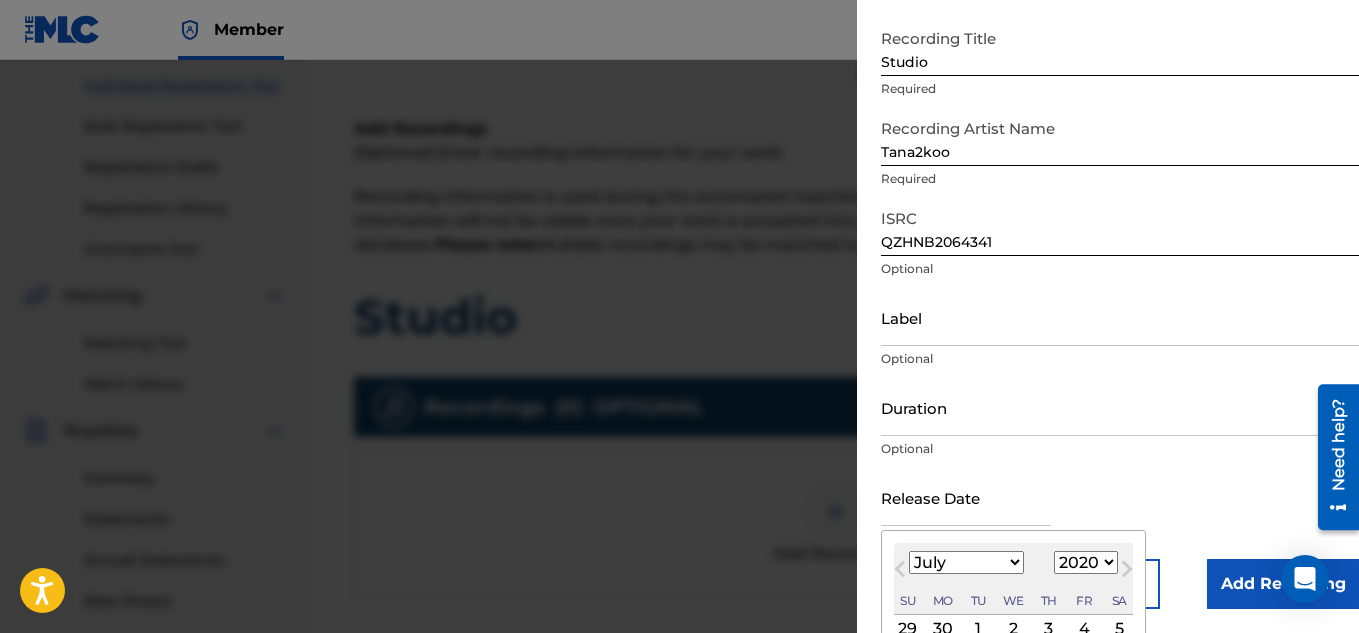 click on "1899 1900 1901 1902 1903 1904 1905 1906 1907 1908 1909 1910 1911 1912 1913 1914 1915 1916 1917 1918 1919 1920 1921 1922 1923 1924 1925 1926 1927 1928 1929 1930 1931 1932 1933 1934 1935 1936 1937 1938 1939 1940 1941 1942 1943 1944 1945 1946 1947 1948 1949 1950 1951 1952 1953 1954 1955 1956 1957 1958 1959 1960 1961 1962 1963 1964 1965 1966 1967 1968 1969 1970 1971 1972 1973 1974 1975 1976 1977 1978 1979 1980 1981 1982 1983 1984 1985 1986 1987 1988 1989 1990 1991 1992 1993 1994 1995 1996 1997 1998 1999 2000 2001 2002 2003 2004 2005 2006 2007 2008 2009 2010 2011 2012 2013 2014 2015 2016 2017 2018 2019 2020 2021 2022 2023 2024 2025 2026 2027 2028 2029 2030 2031 2032 2033 2034 2035 2036 2037 2038 2039 2040 2041 2042 2043 2044 2045 2046 2047 2048 2049 2050 2051 2052 2053 2054 2055 2056 2057 2058 2059 2060 2061 2062 2063 2064 2065 2066 2067 2068 2069 2070 2071 2072 2073 2074 2075 2076 2077 2078 2079 2080 2081 2082 2083 2084 2085 2086 2087 2088 2089 2090 2091 2092 2093 2094 2095 2096 2097 2098 2099 2100" at bounding box center [1086, 562] 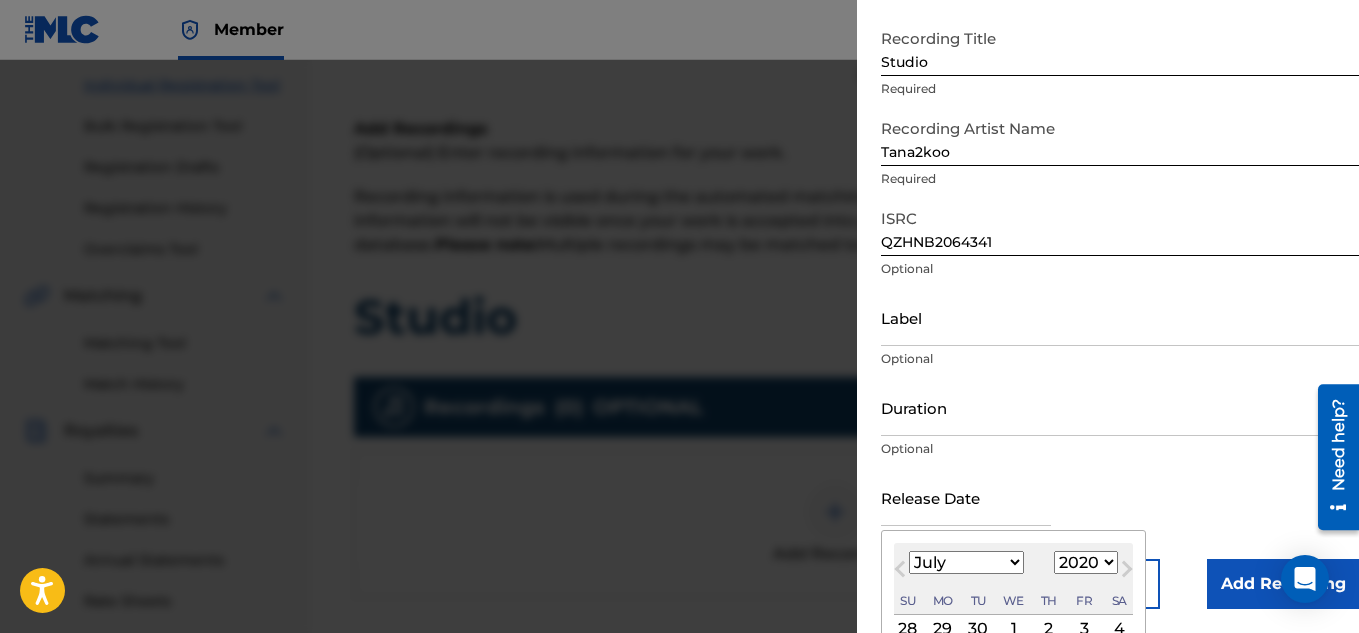 scroll, scrollTop: 257, scrollLeft: 0, axis: vertical 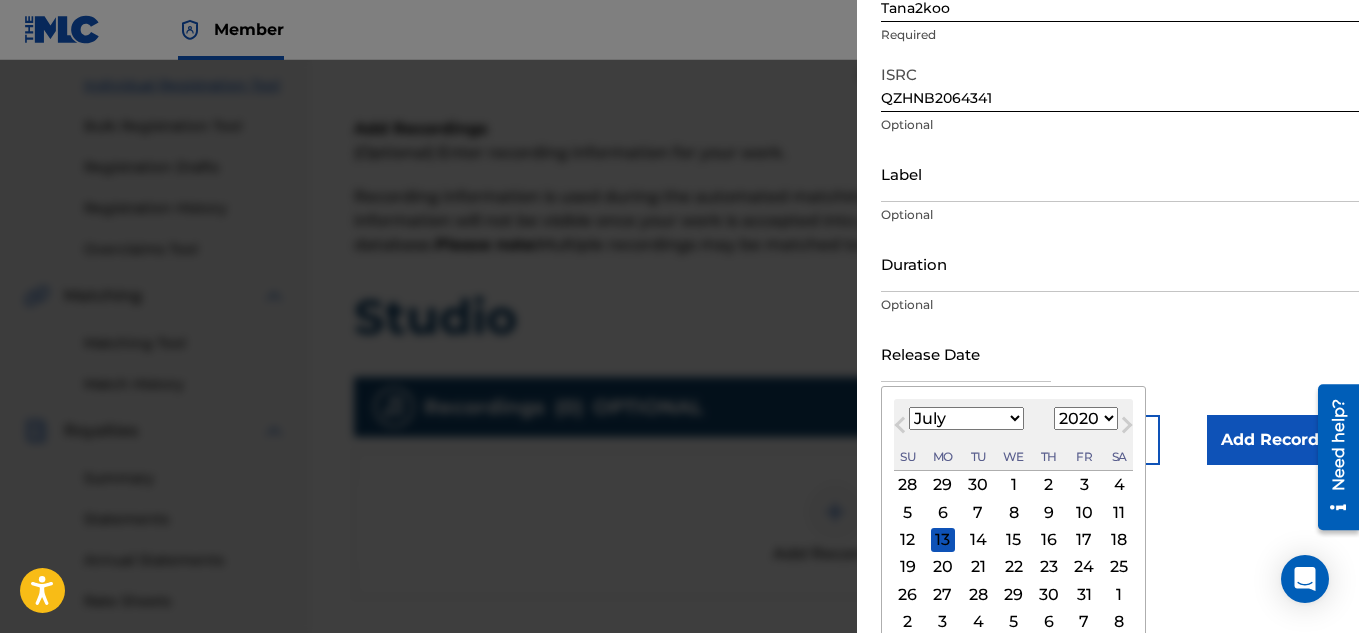 click at bounding box center (1364, 407) 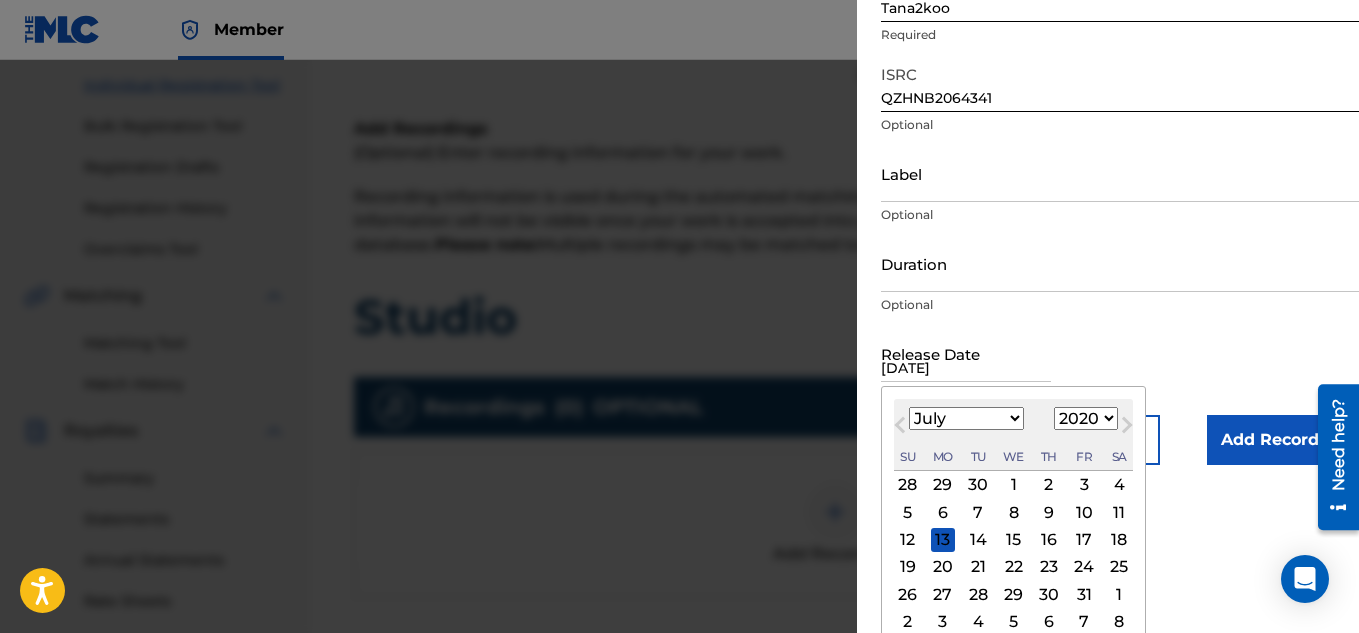 scroll, scrollTop: 98, scrollLeft: 0, axis: vertical 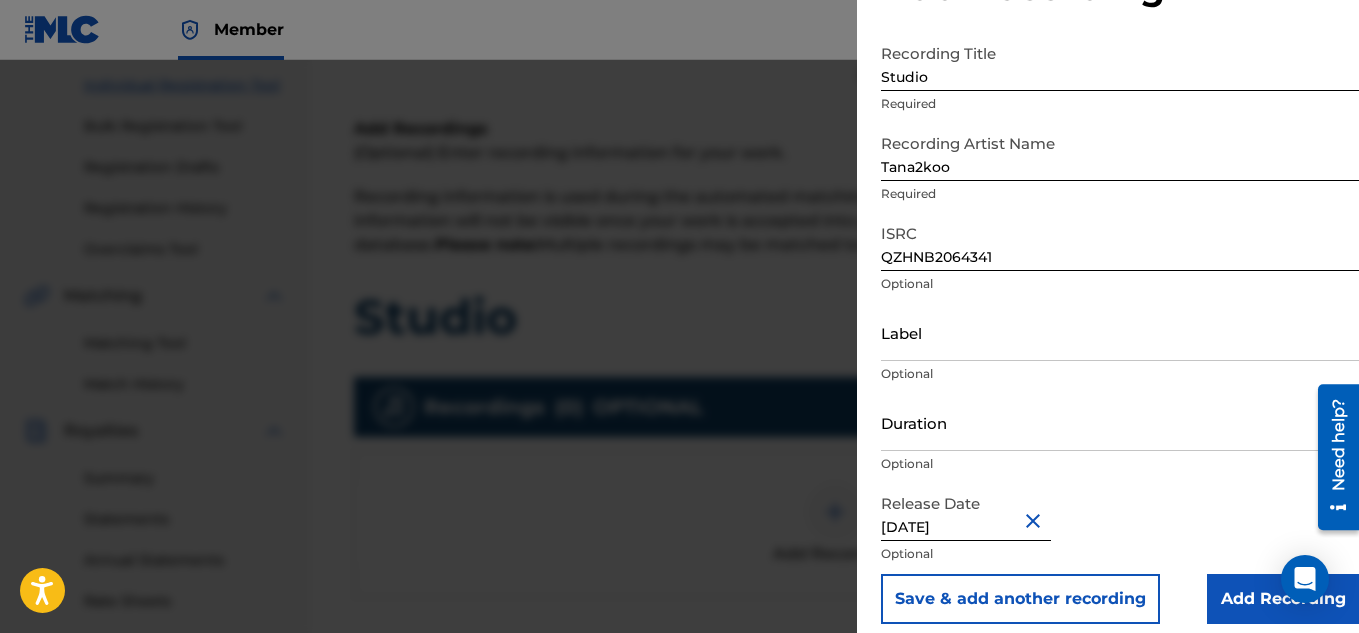 click on "Release Date [DATE] Optional" at bounding box center [1120, 529] 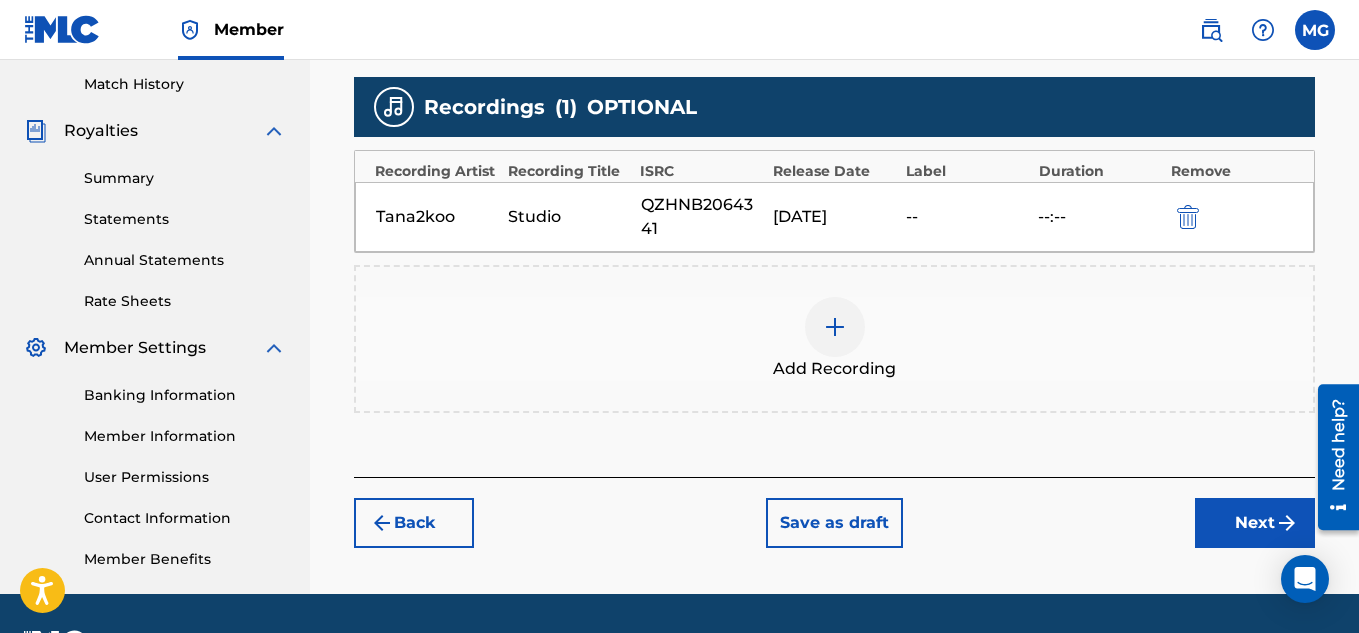 scroll, scrollTop: 570, scrollLeft: 0, axis: vertical 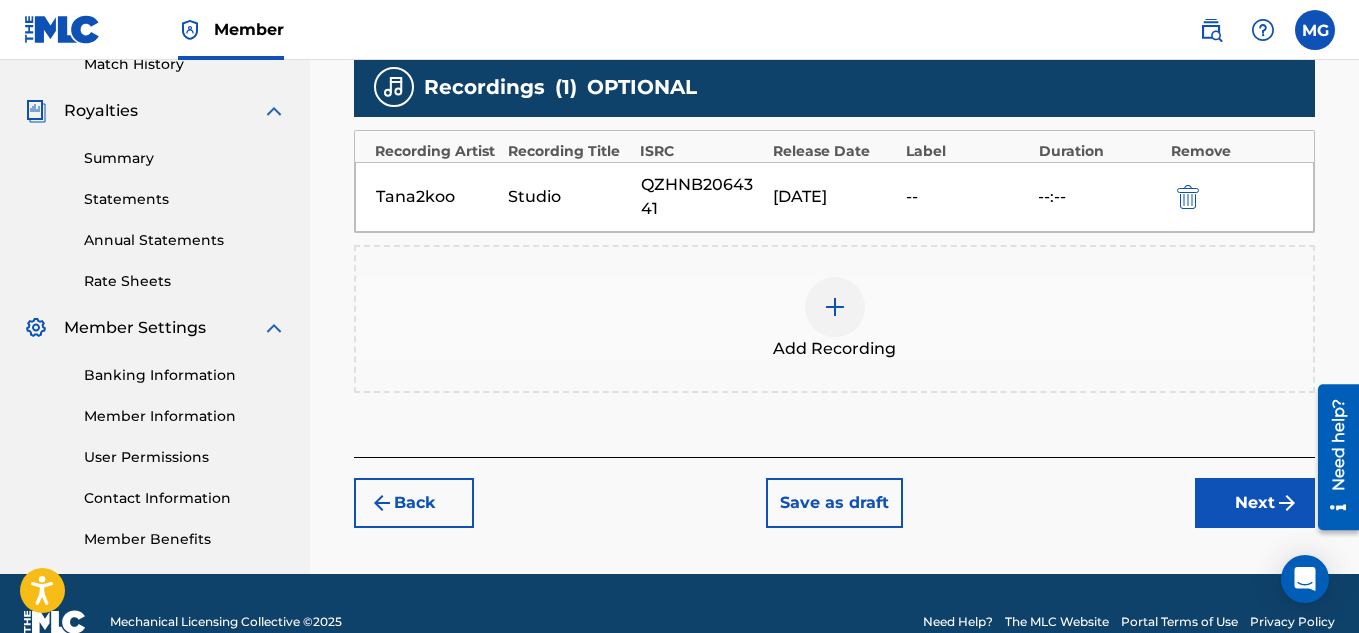 click on "Next" at bounding box center (1255, 503) 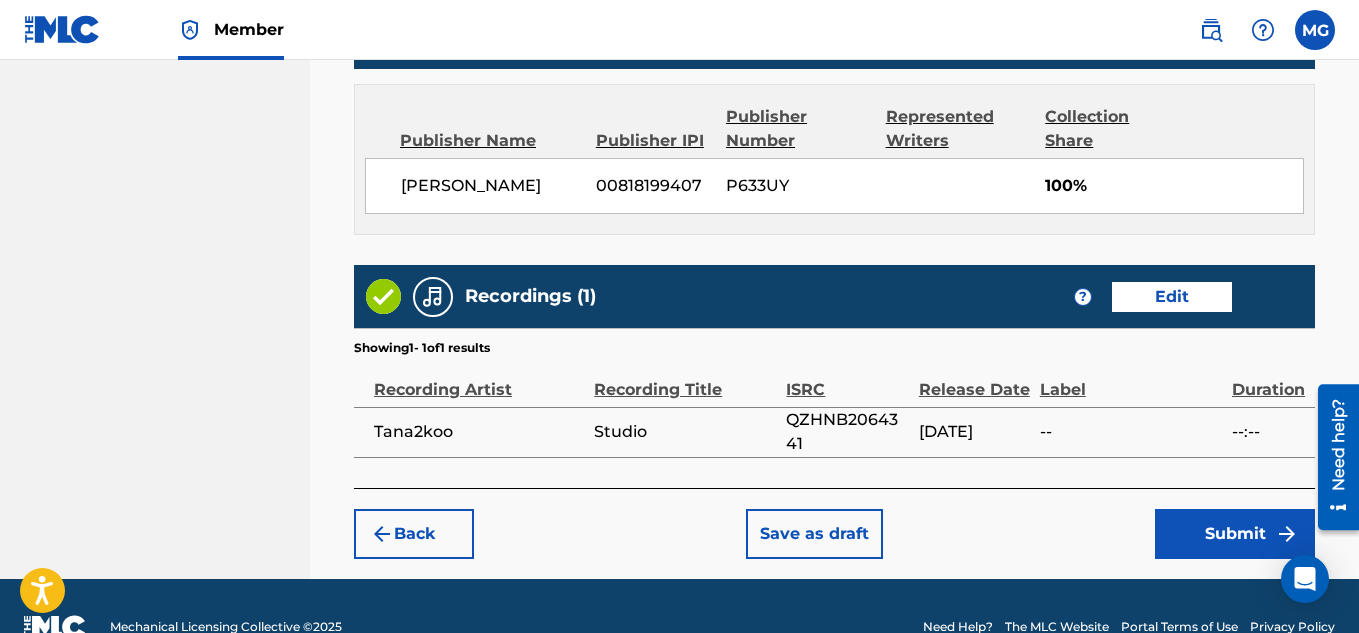 scroll, scrollTop: 1090, scrollLeft: 0, axis: vertical 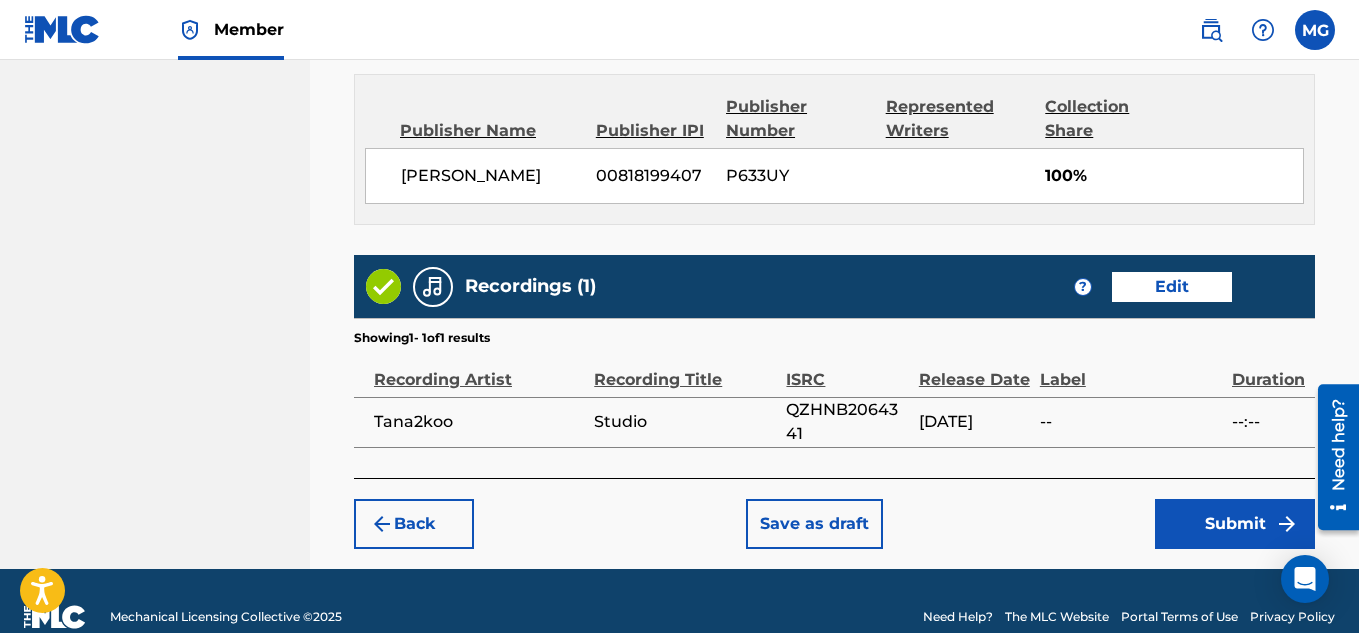 click on "Submit" at bounding box center (1235, 524) 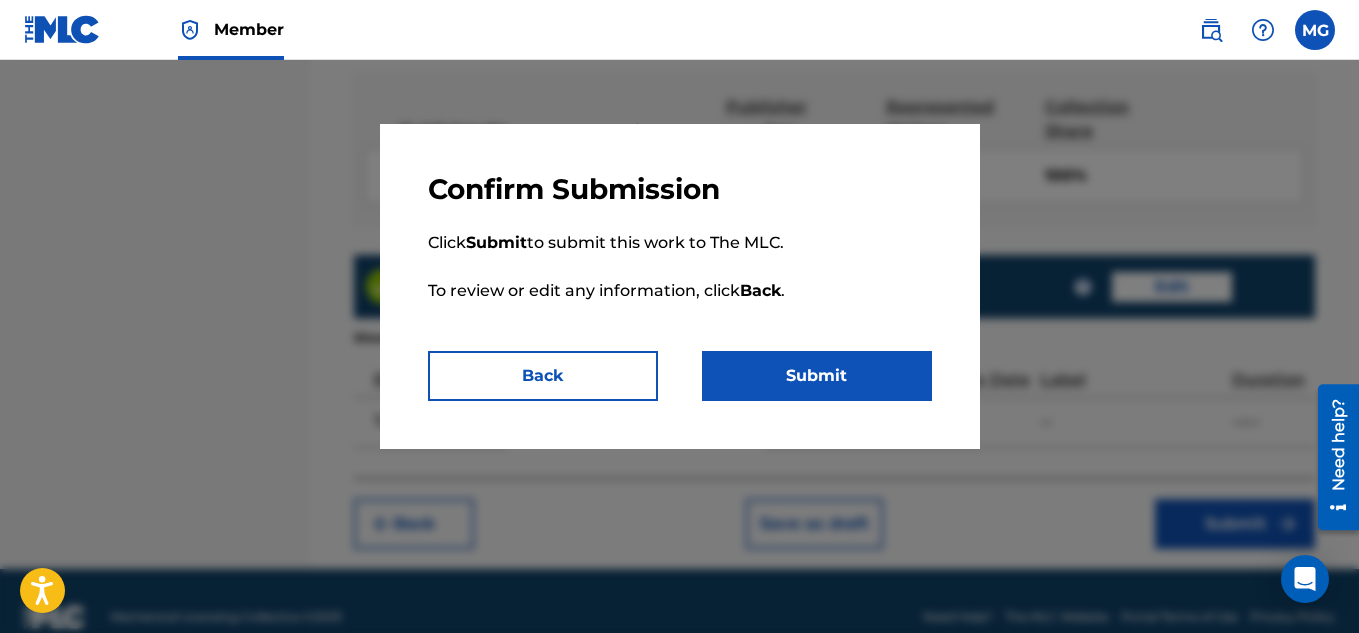drag, startPoint x: 863, startPoint y: 374, endPoint x: 818, endPoint y: 375, distance: 45.01111 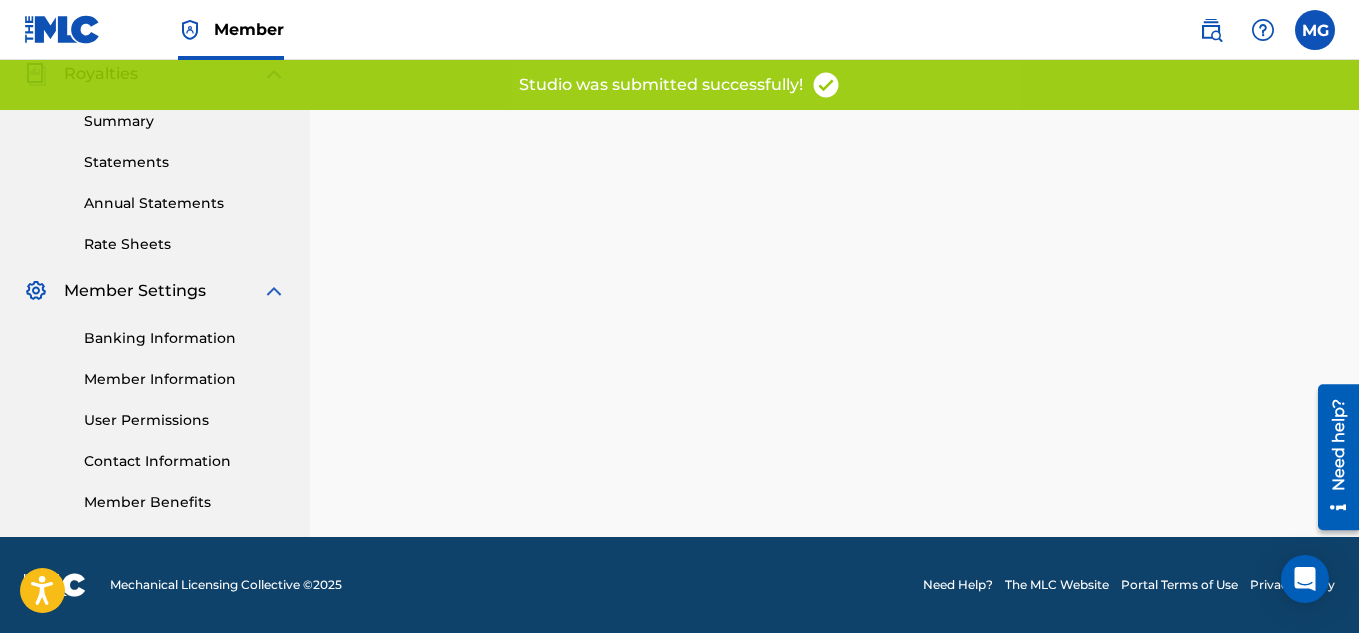 scroll, scrollTop: 0, scrollLeft: 0, axis: both 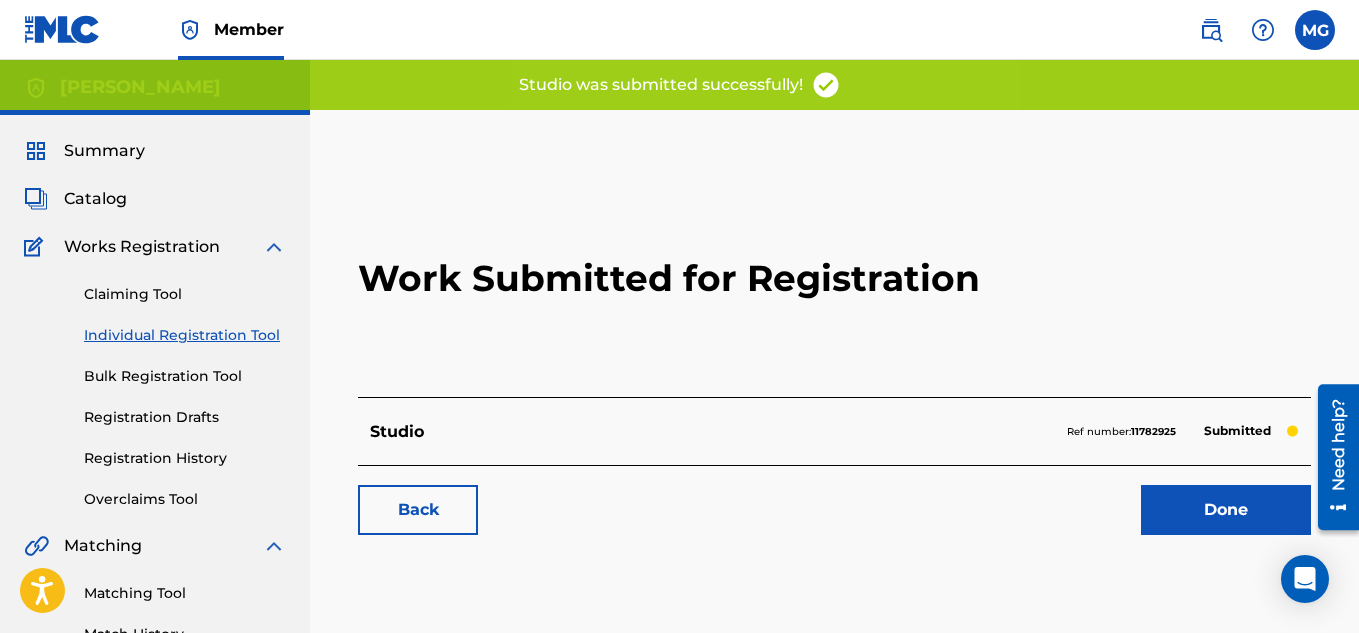 click on "Done" at bounding box center [1226, 510] 